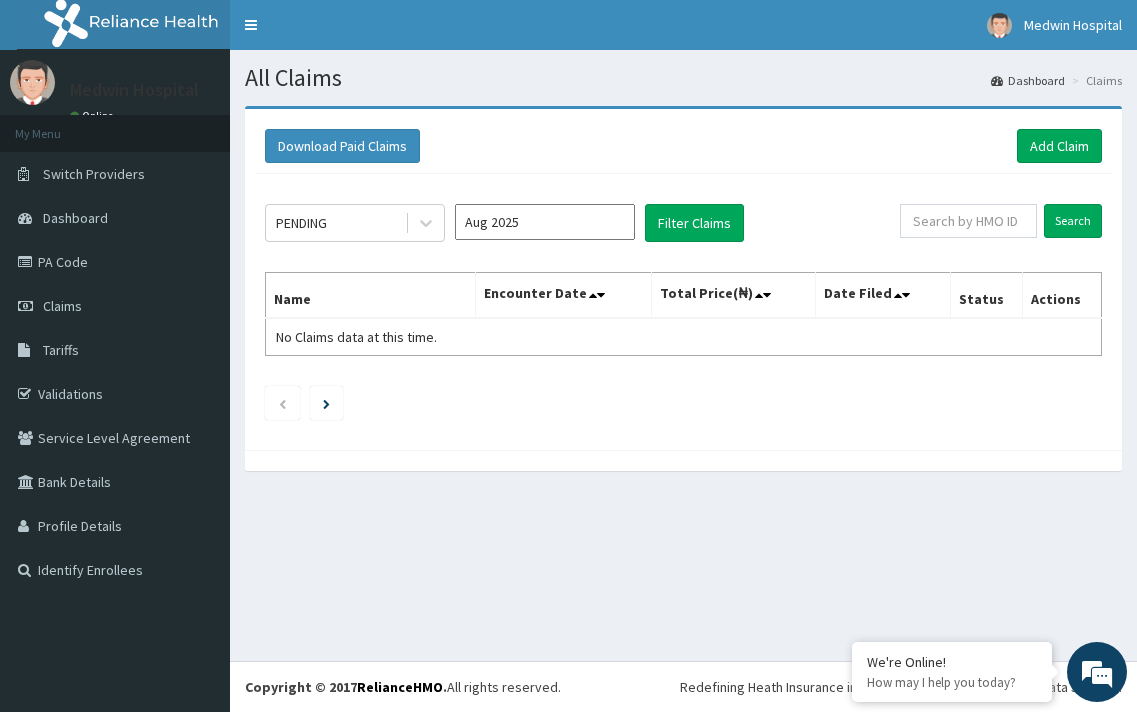 scroll, scrollTop: 0, scrollLeft: 0, axis: both 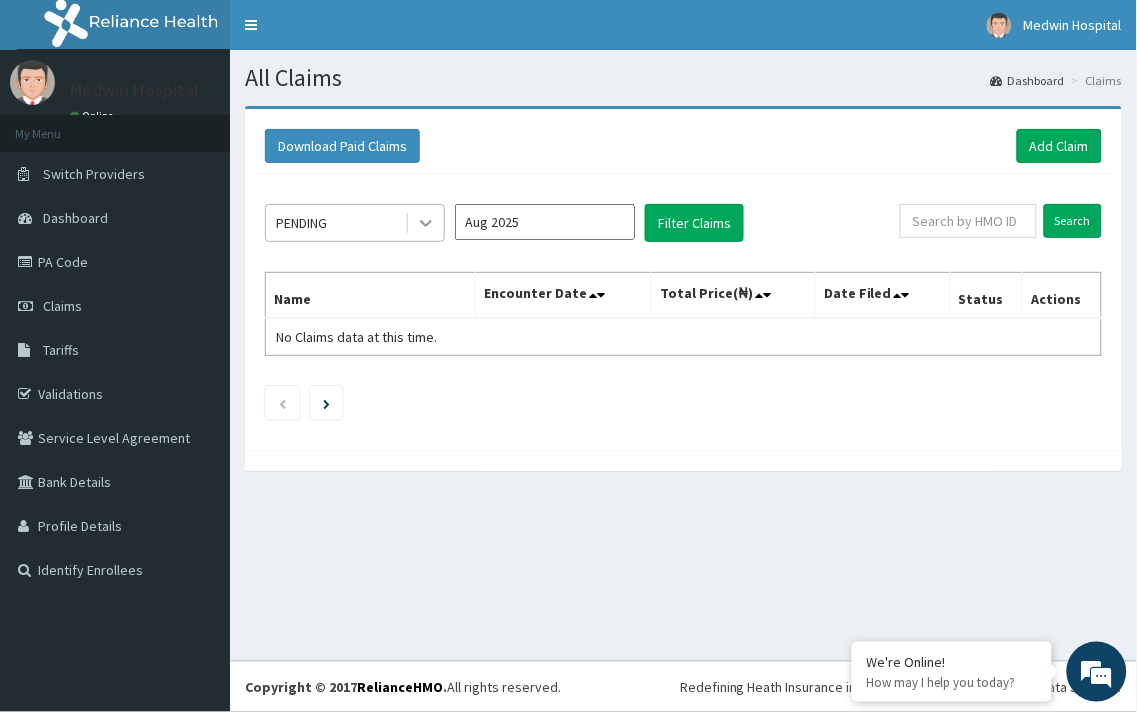 click 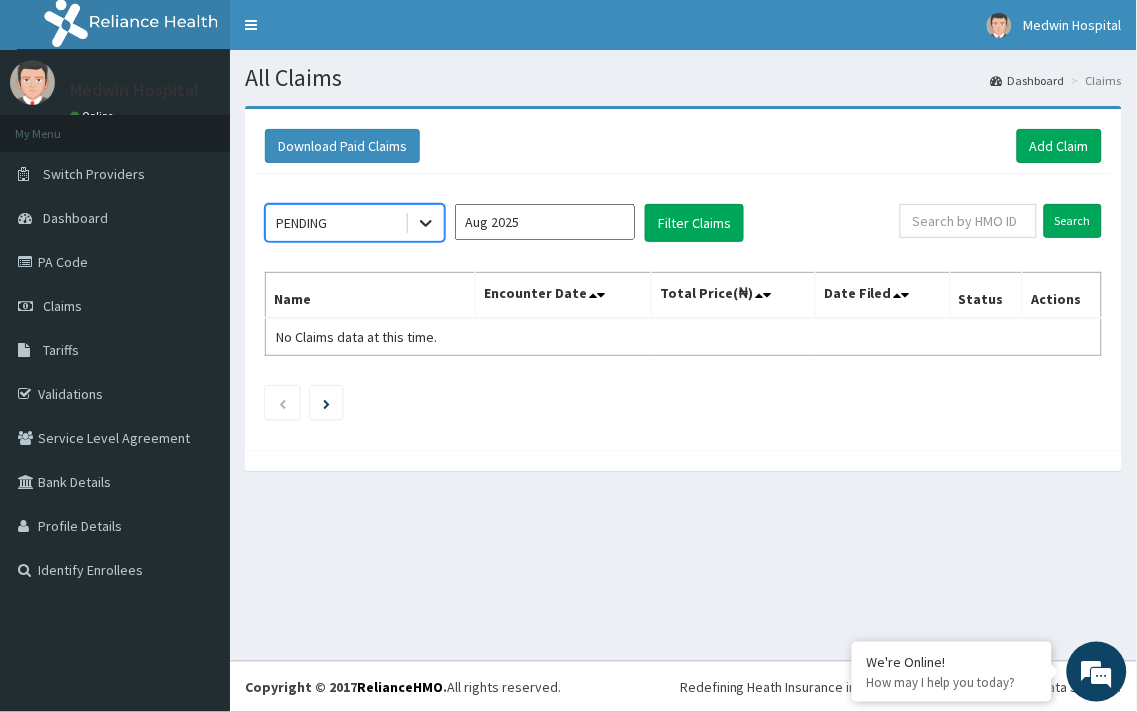 click 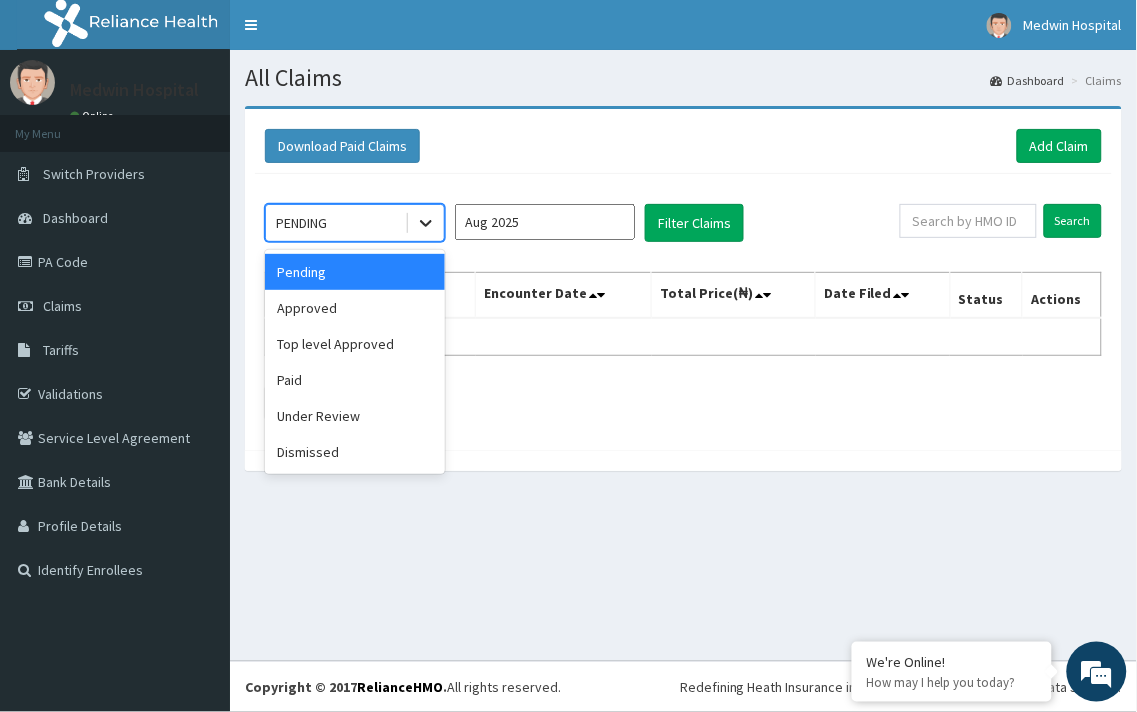 click 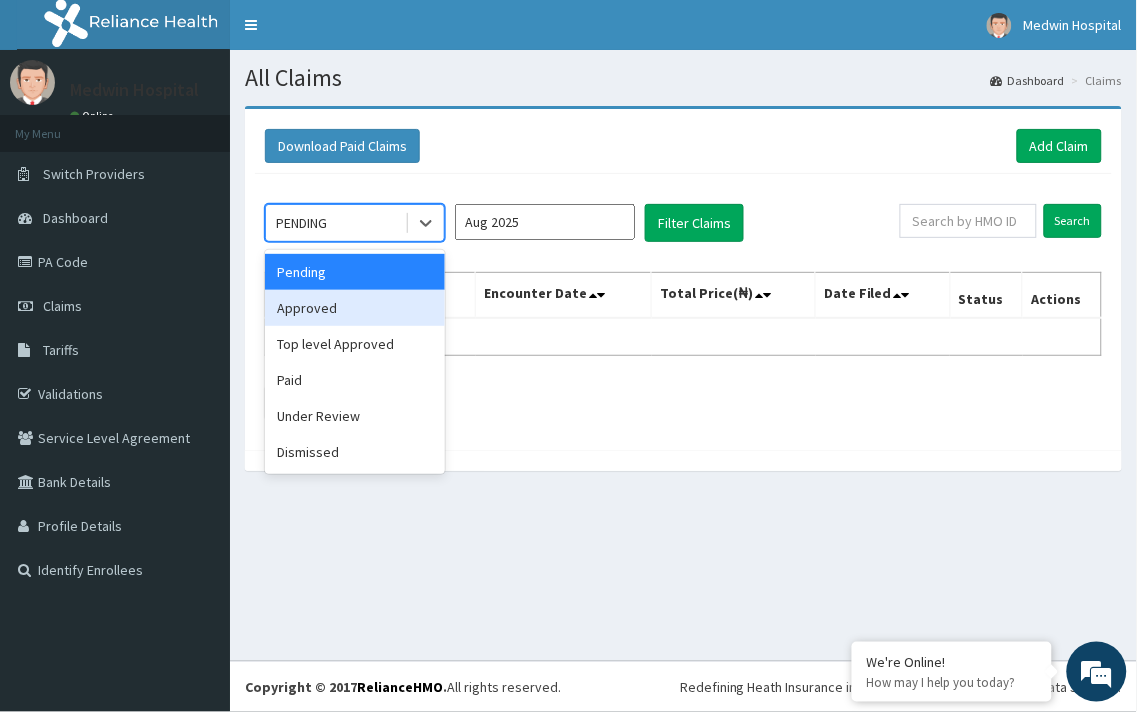 click on "Approved" at bounding box center (355, 308) 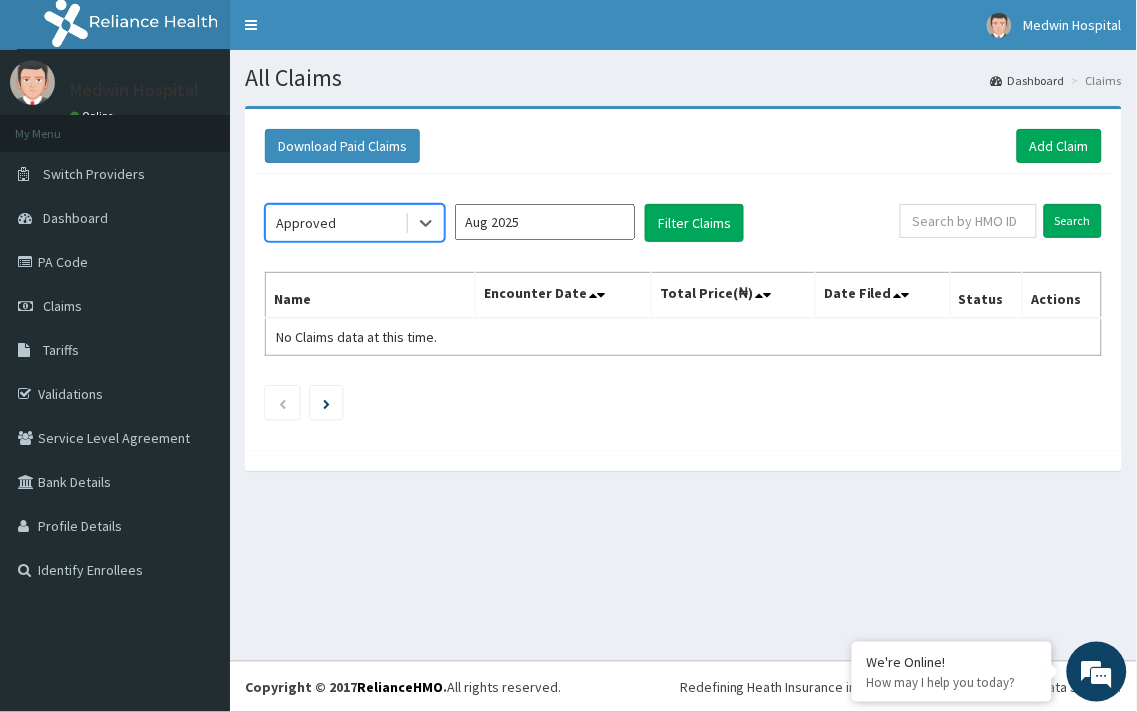 scroll, scrollTop: 0, scrollLeft: 0, axis: both 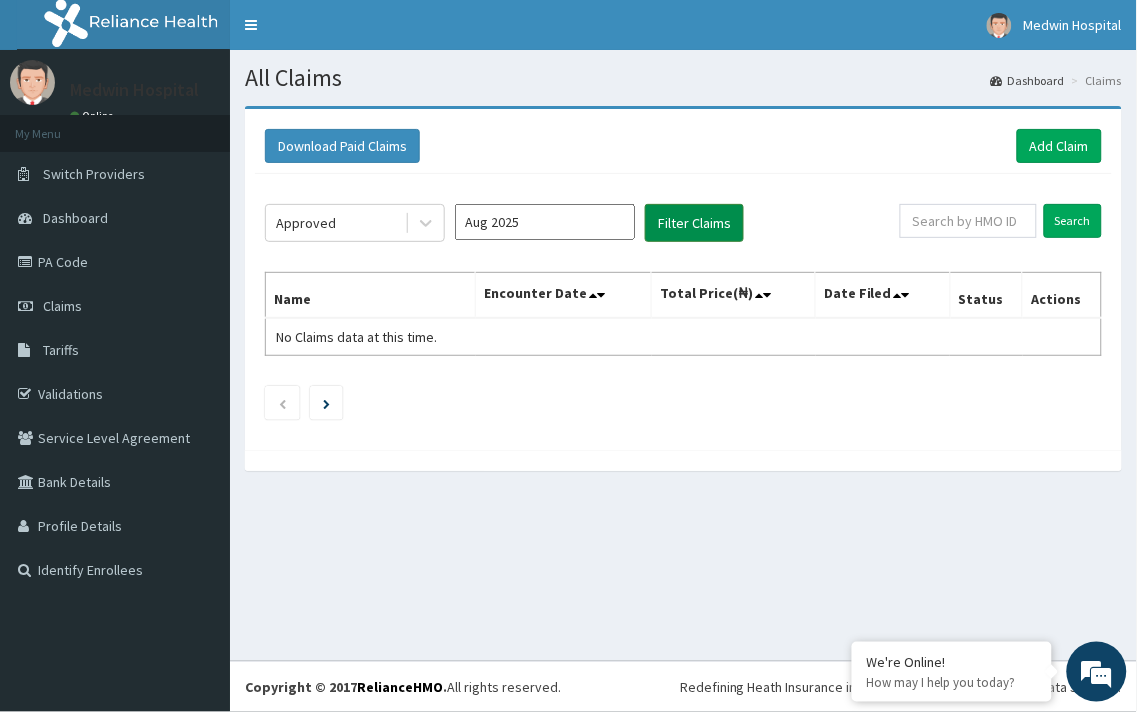 click on "Filter Claims" at bounding box center (694, 223) 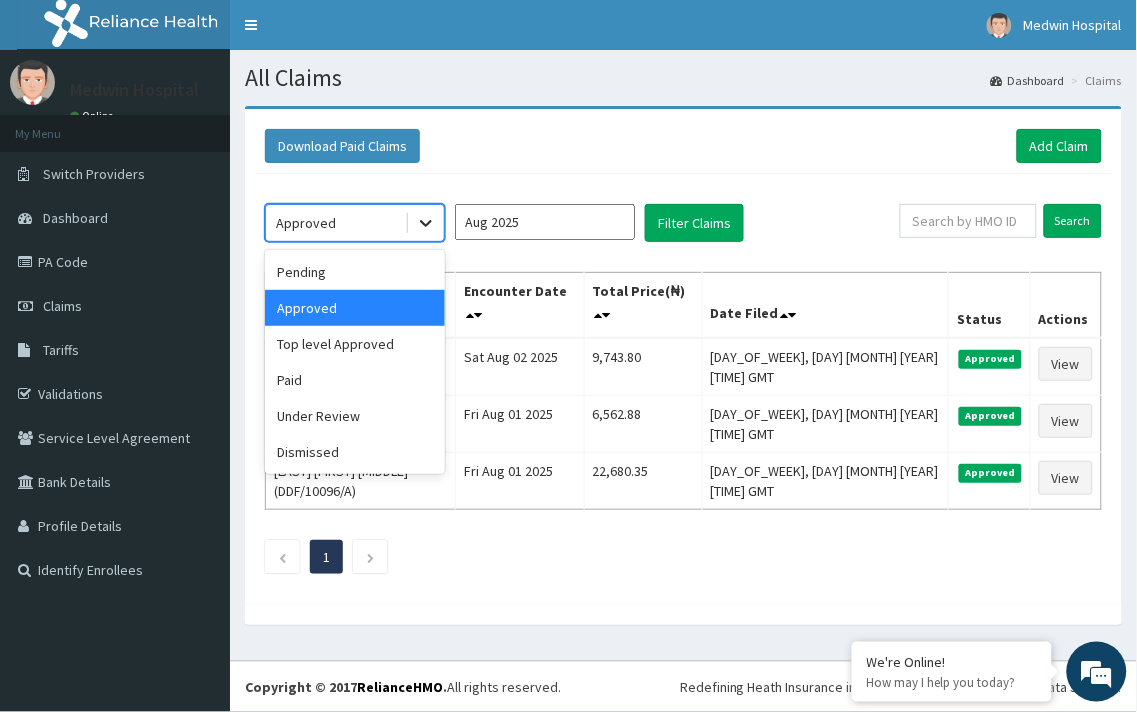 click at bounding box center (426, 223) 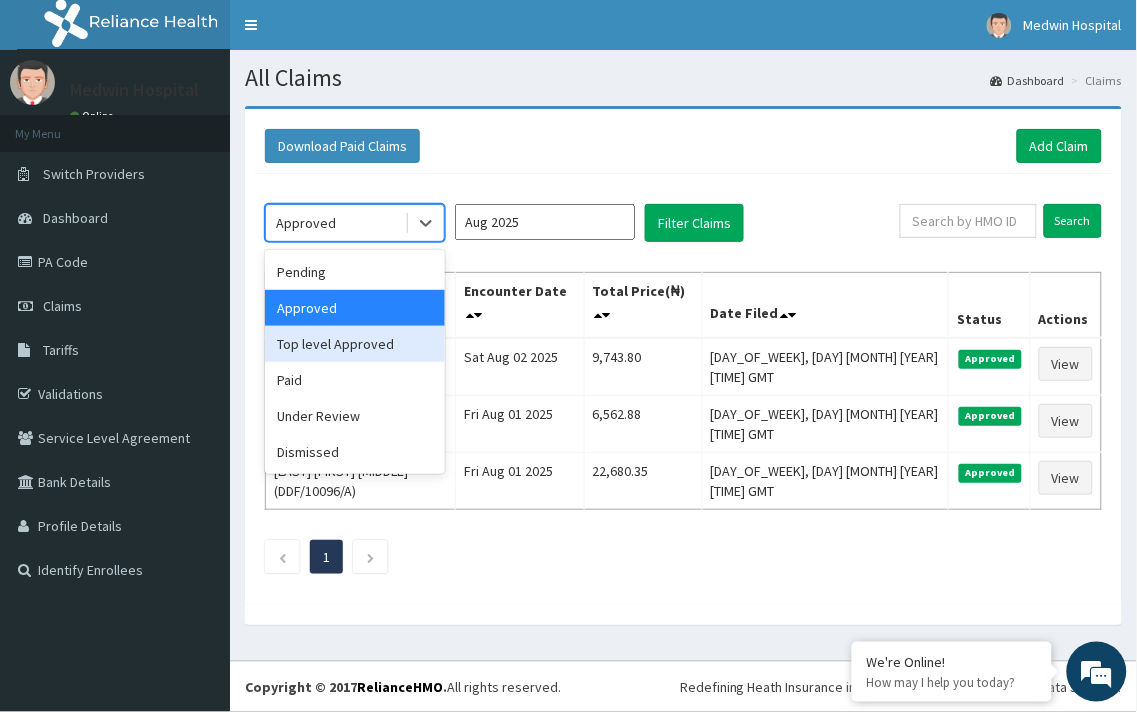 click on "Top level Approved" at bounding box center (355, 344) 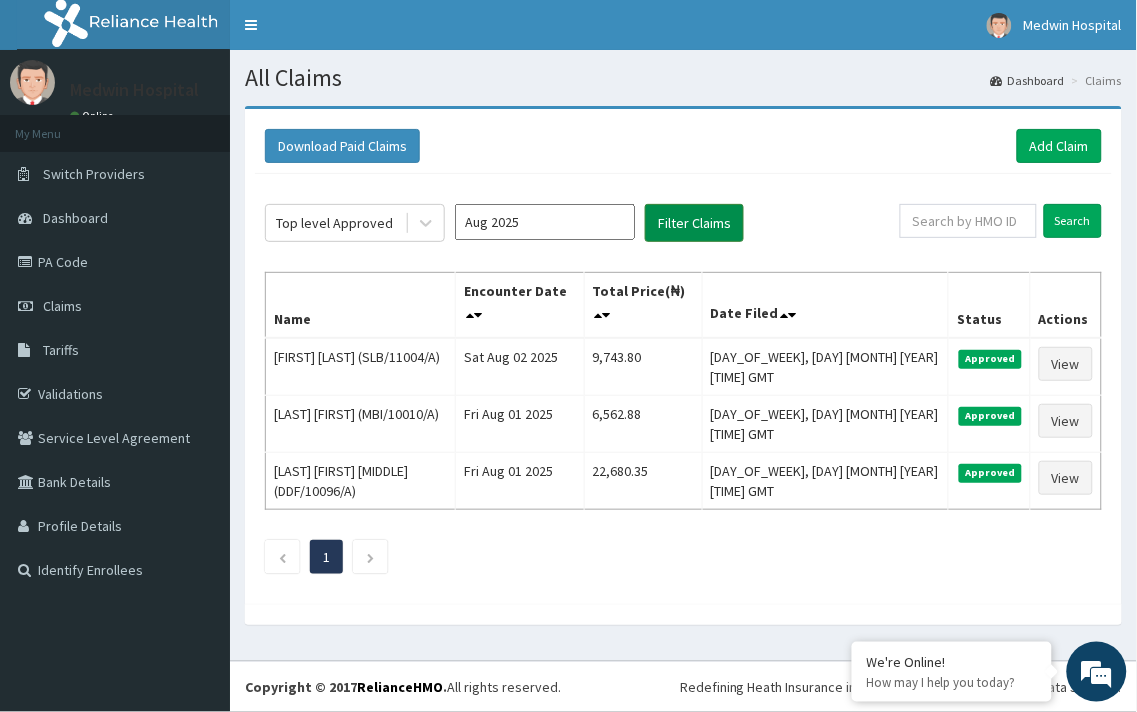 click on "Filter Claims" at bounding box center (694, 223) 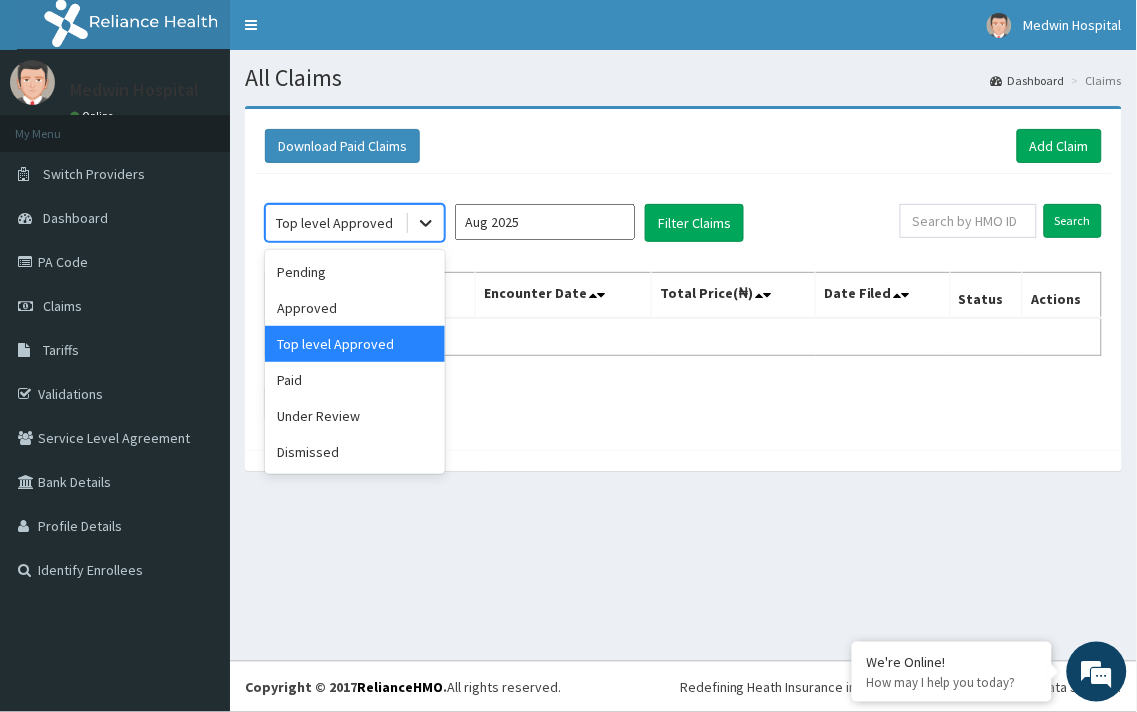 click at bounding box center (426, 223) 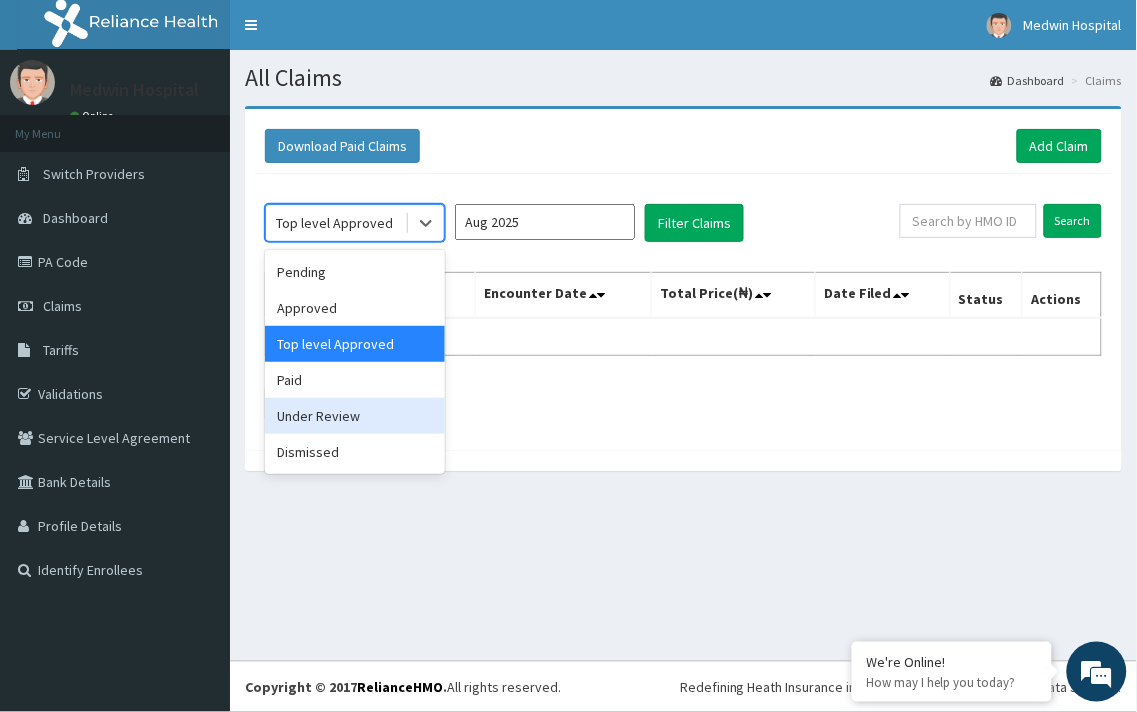 click on "Under Review" at bounding box center [355, 416] 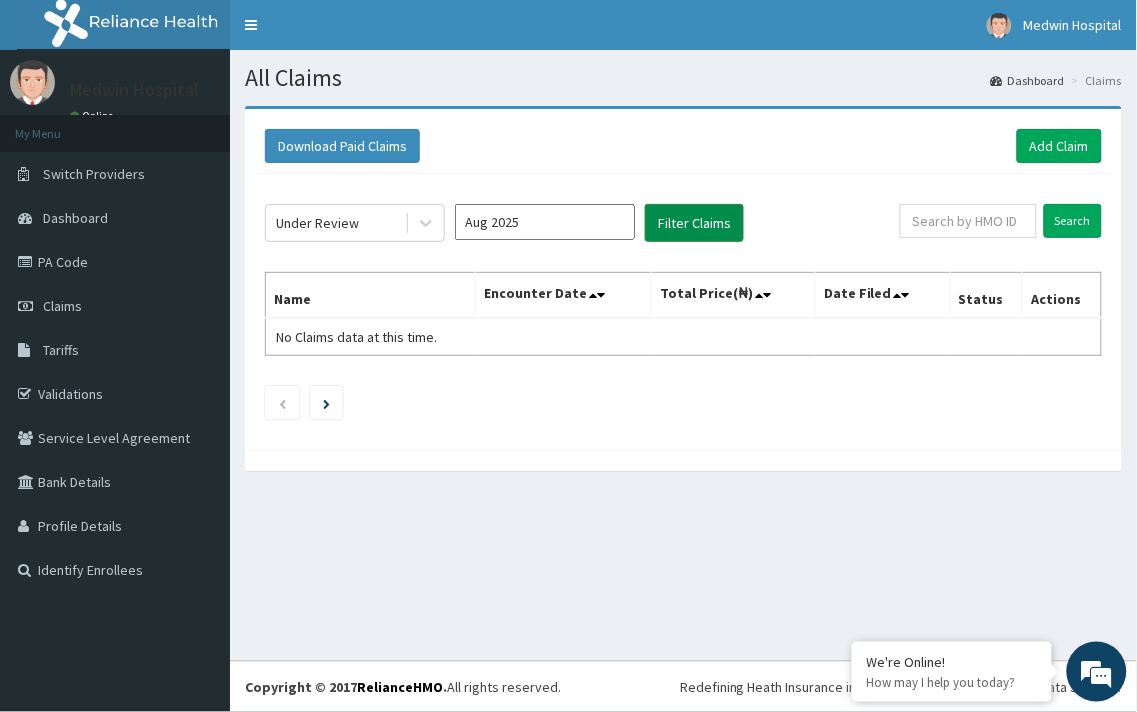 click on "Filter Claims" at bounding box center [694, 223] 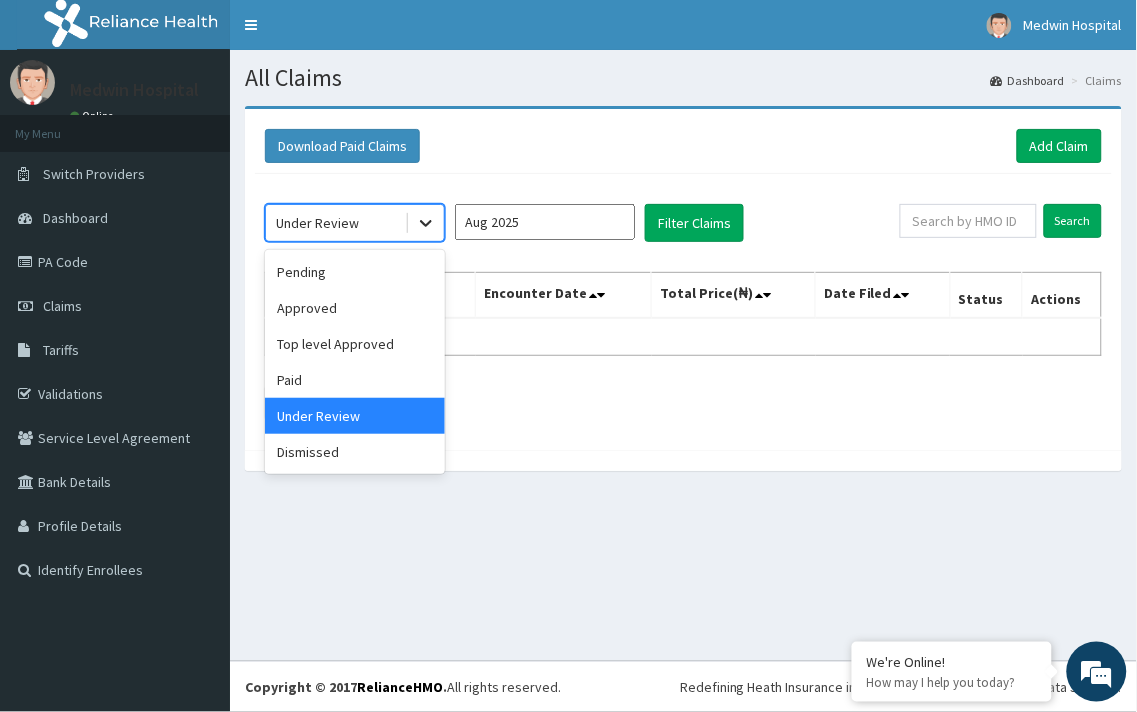 click at bounding box center (426, 223) 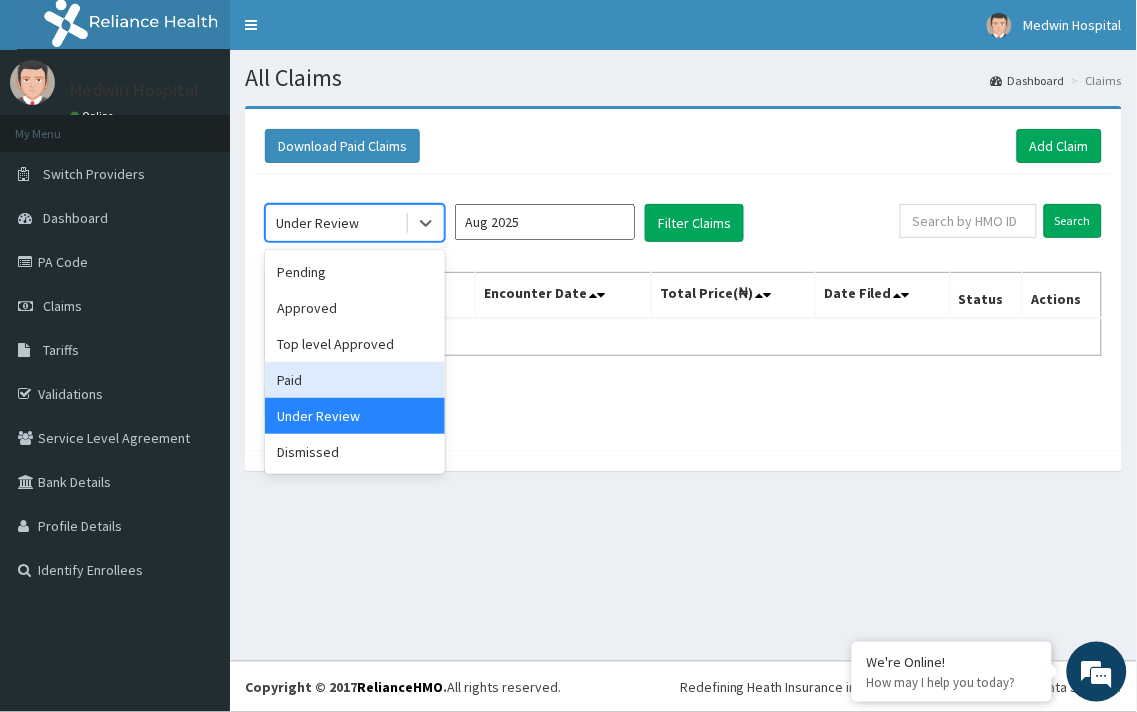 click on "Paid" at bounding box center (355, 380) 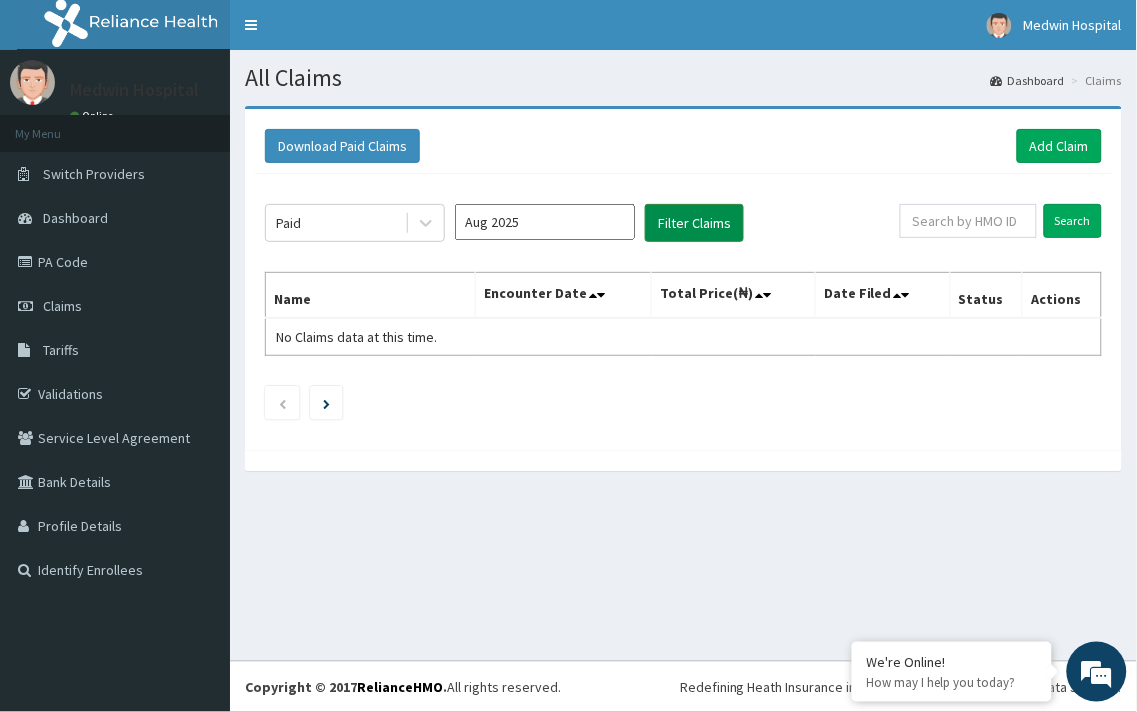 click on "Filter Claims" at bounding box center (694, 223) 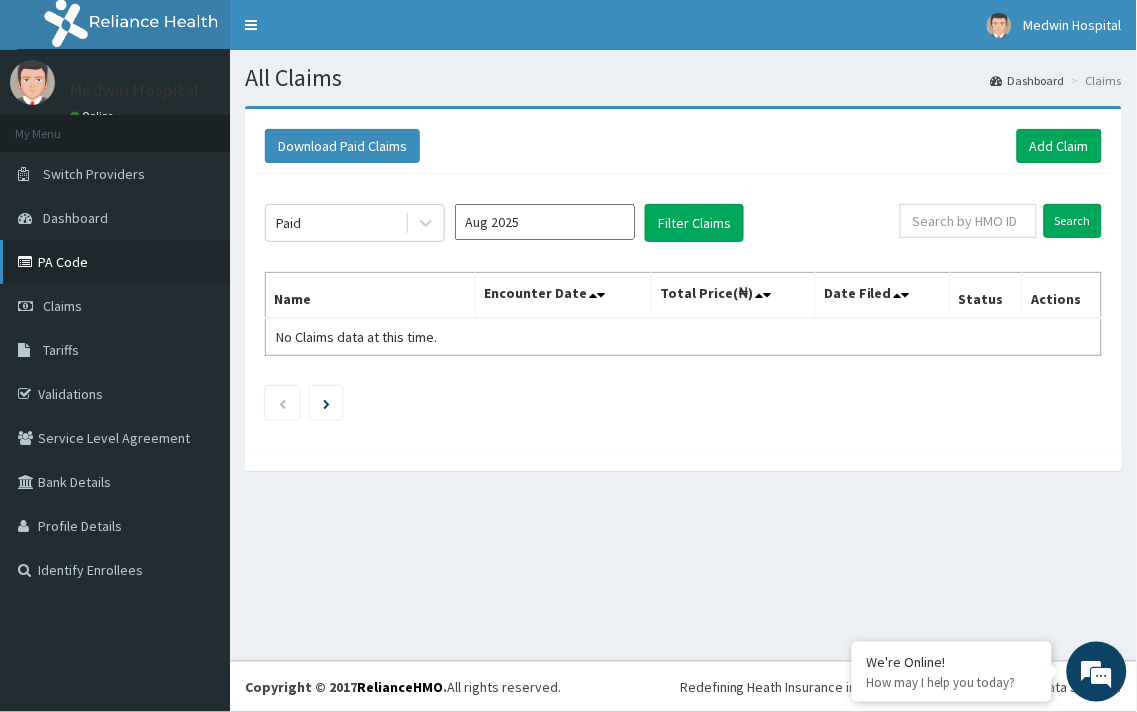 click on "PA Code" at bounding box center [115, 262] 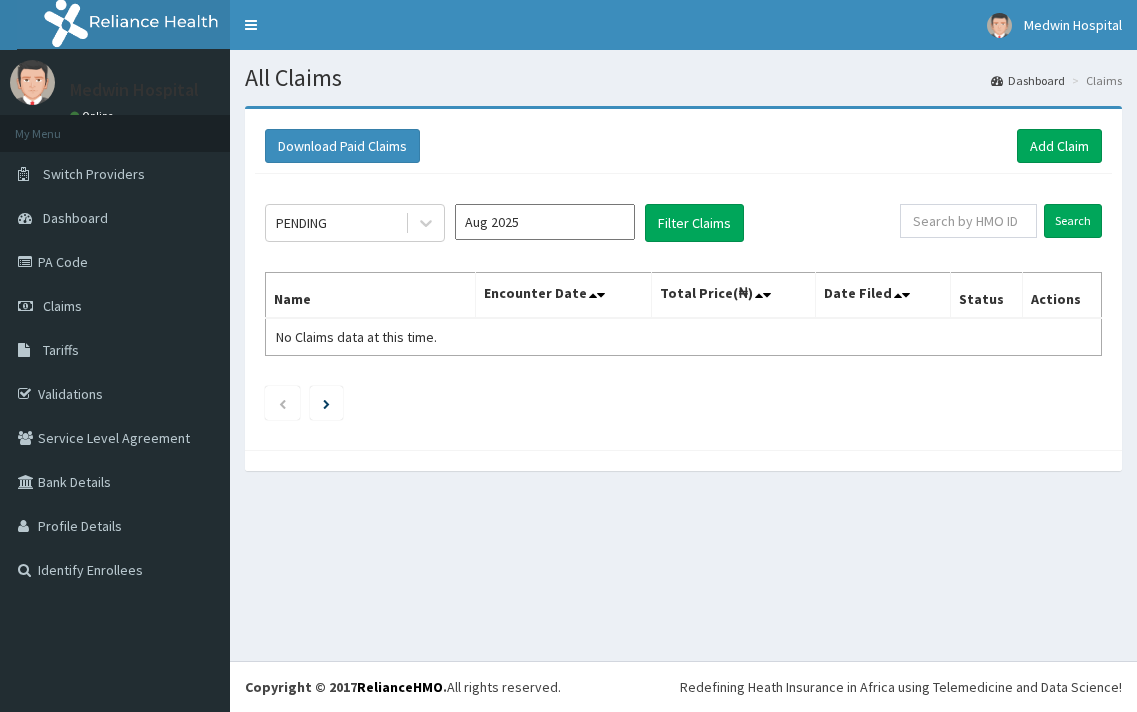 scroll, scrollTop: 0, scrollLeft: 0, axis: both 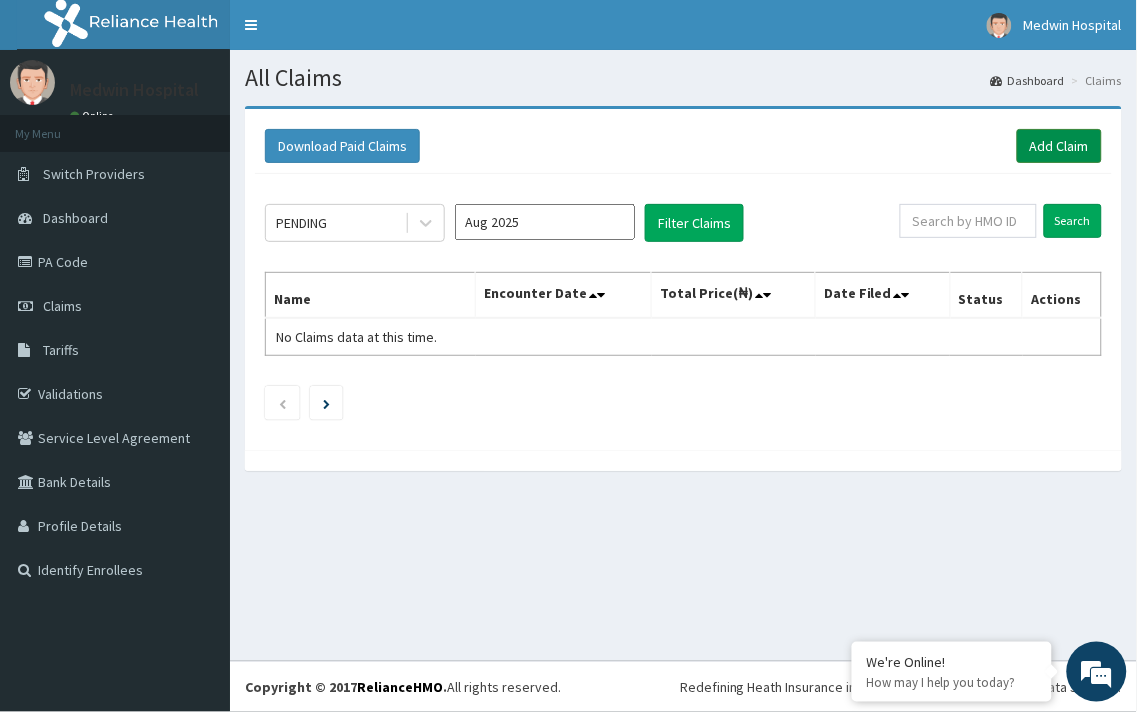 click on "Add Claim" at bounding box center (1059, 146) 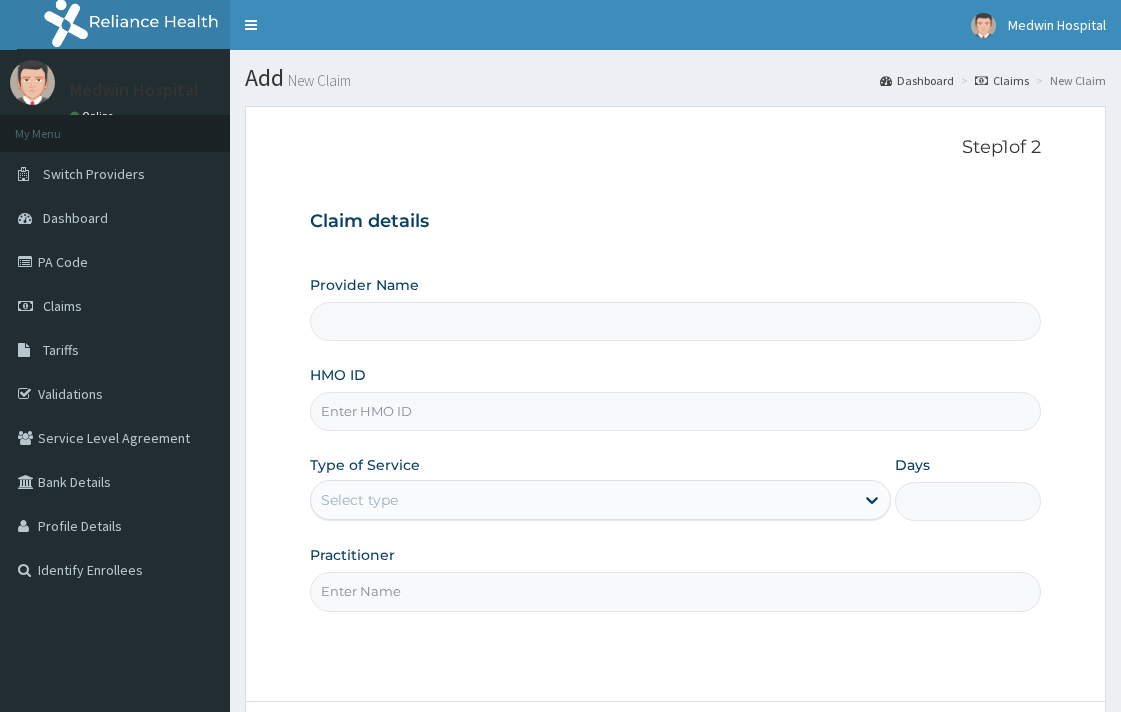 scroll, scrollTop: 0, scrollLeft: 0, axis: both 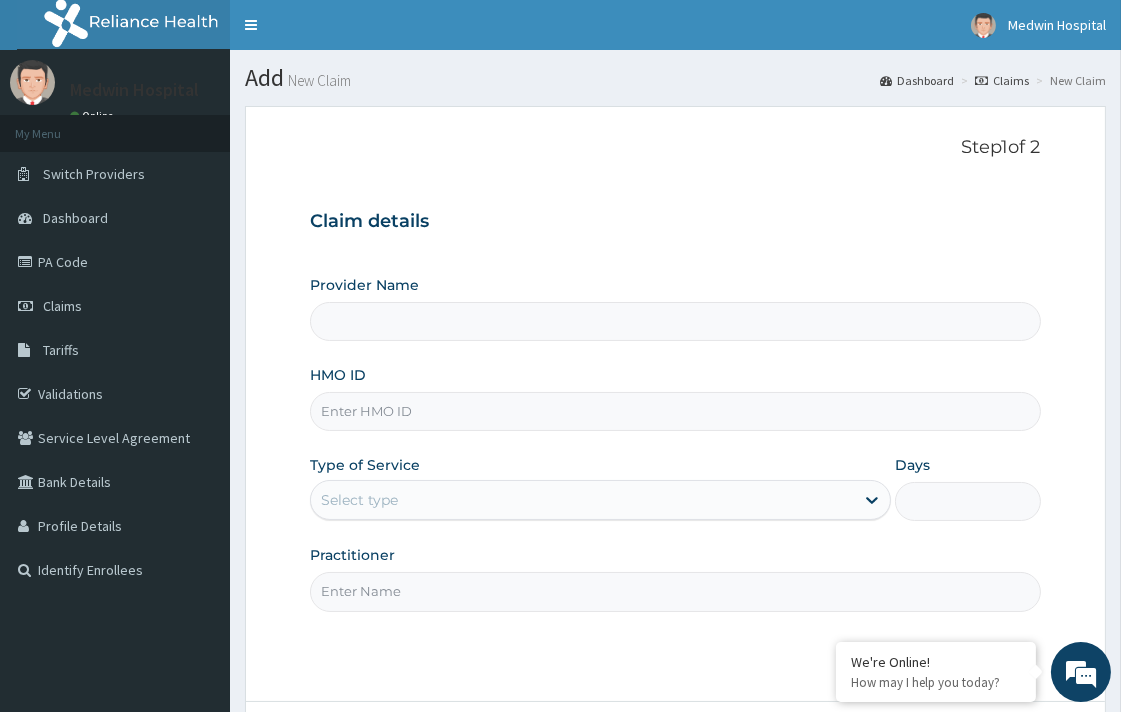 type on "Medwin Hospital" 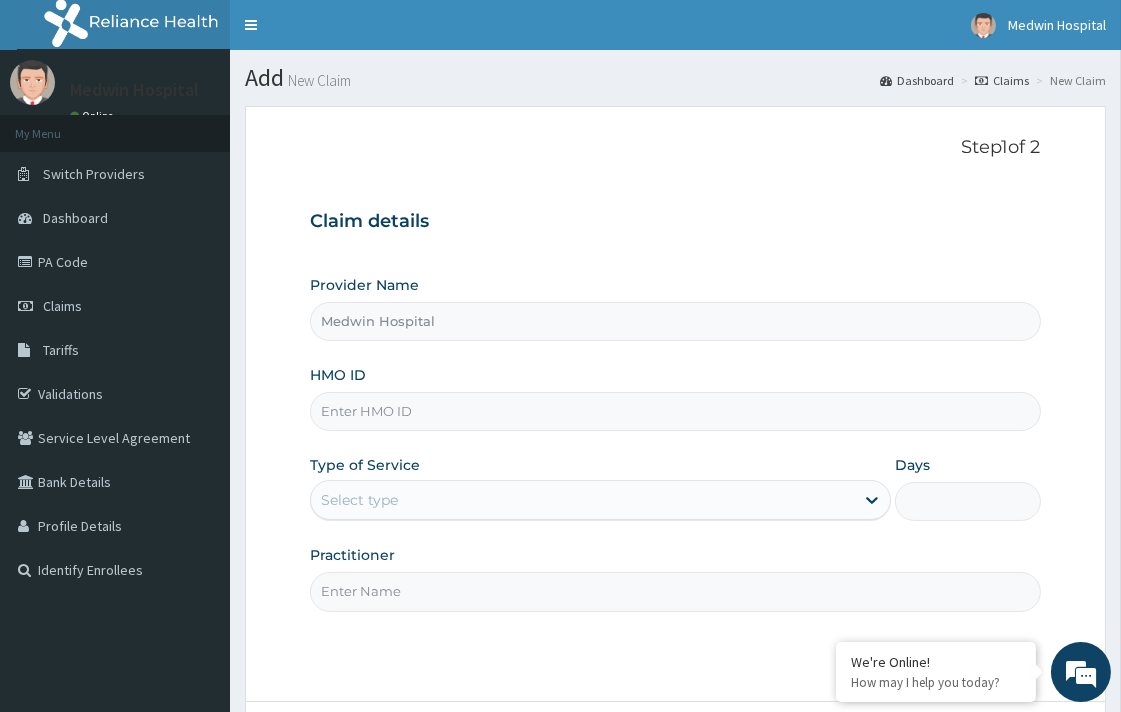 click on "HMO ID" at bounding box center [675, 411] 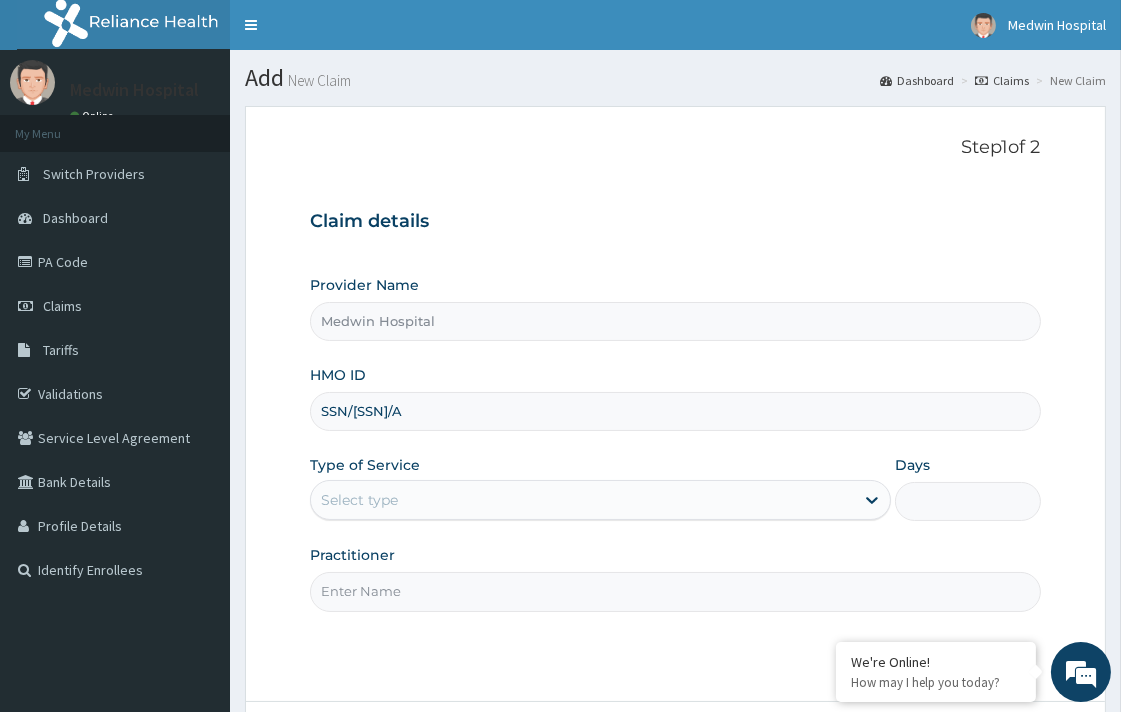 type on "SSN/[SSN]/A" 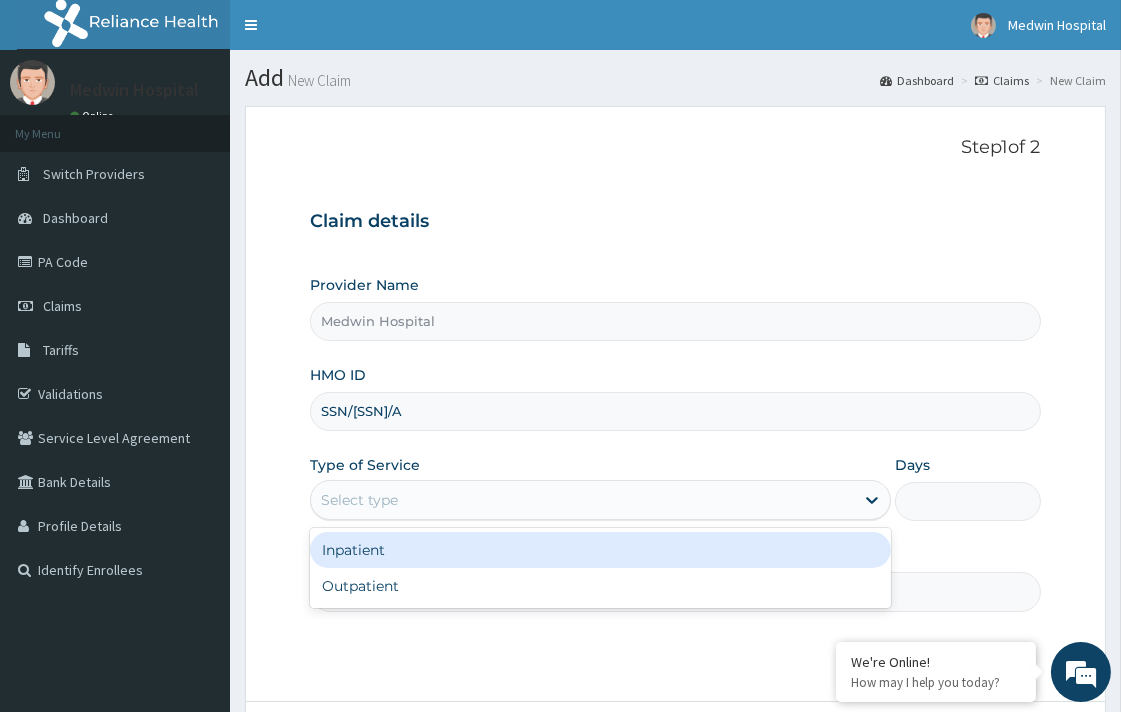 click on "Select type" at bounding box center (582, 500) 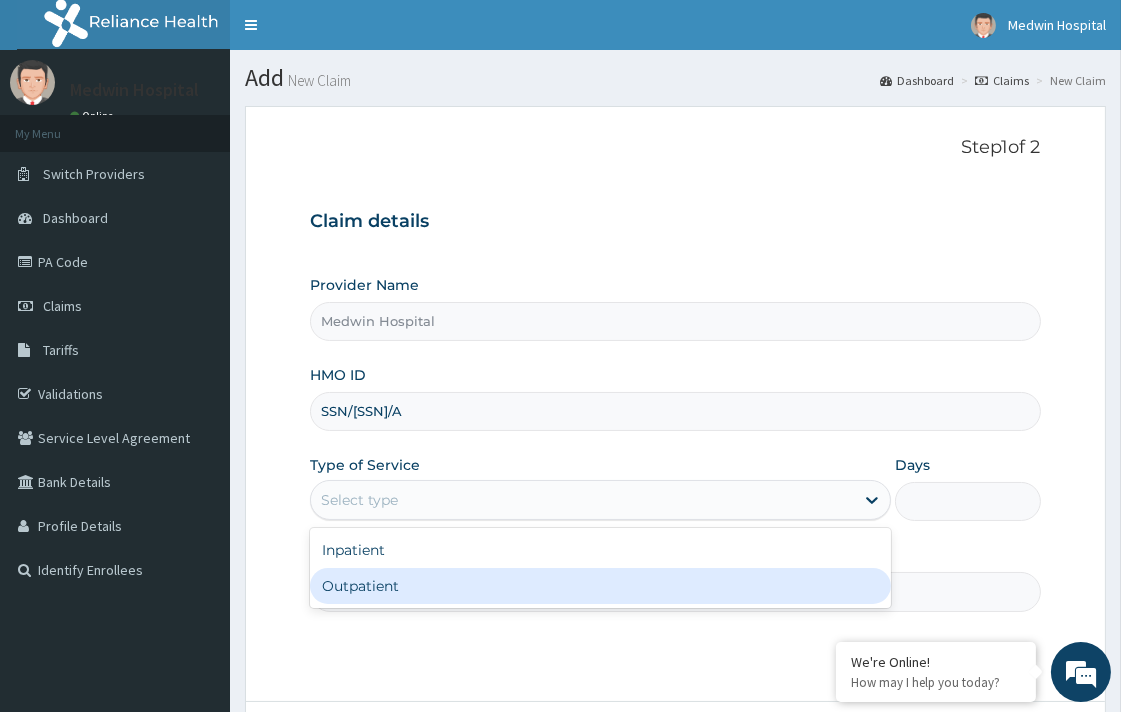 click on "Outpatient" at bounding box center [600, 586] 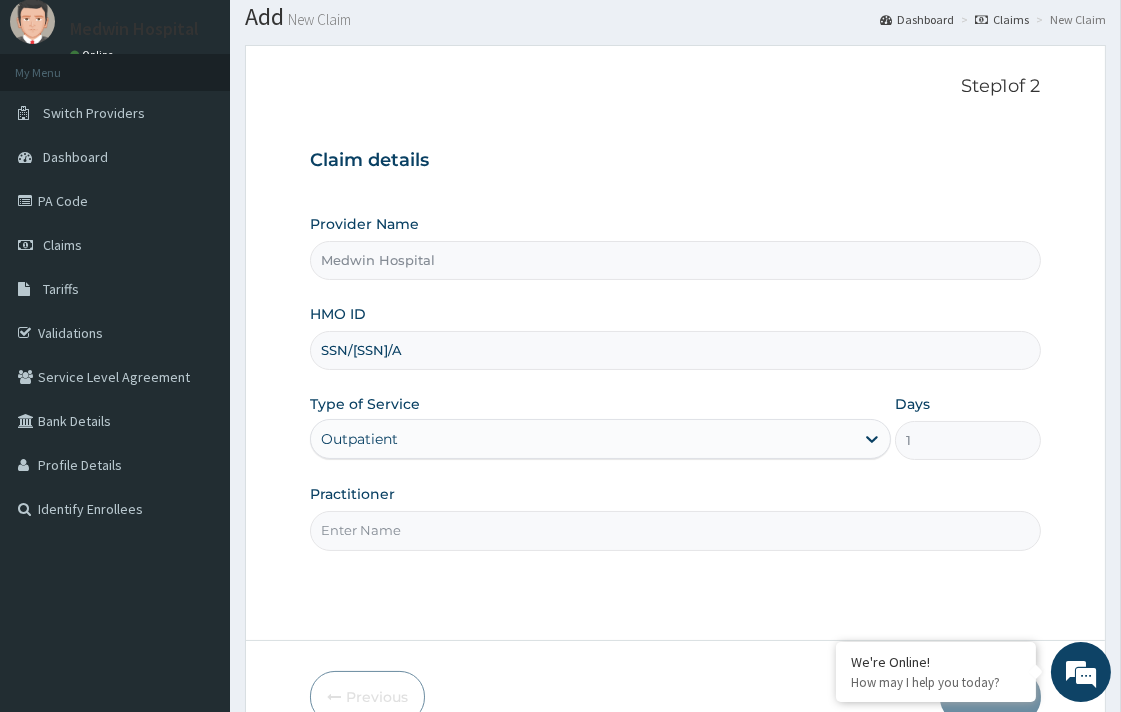 scroll, scrollTop: 111, scrollLeft: 0, axis: vertical 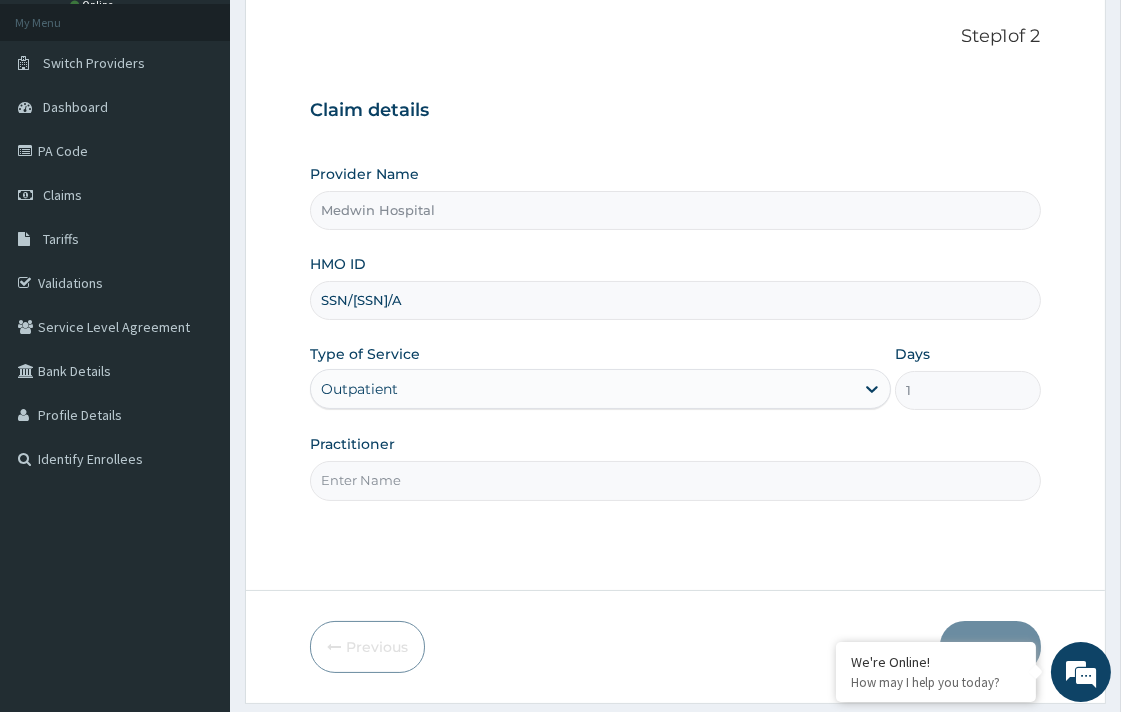 click on "Practitioner" at bounding box center [675, 480] 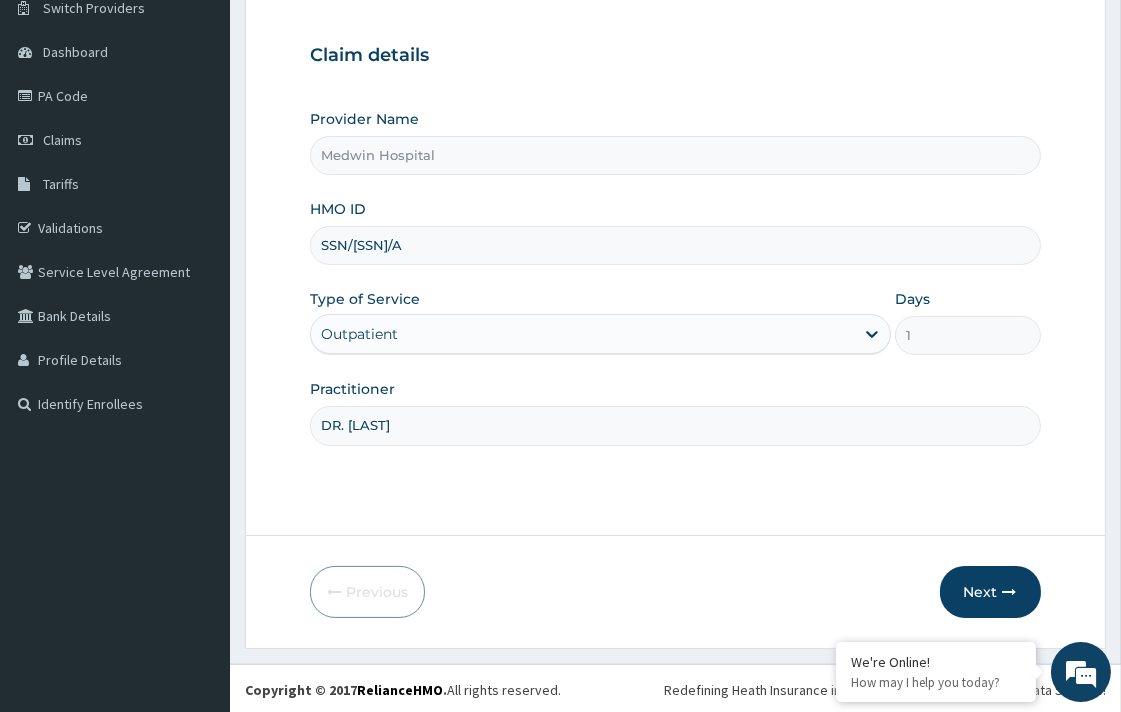 scroll, scrollTop: 170, scrollLeft: 0, axis: vertical 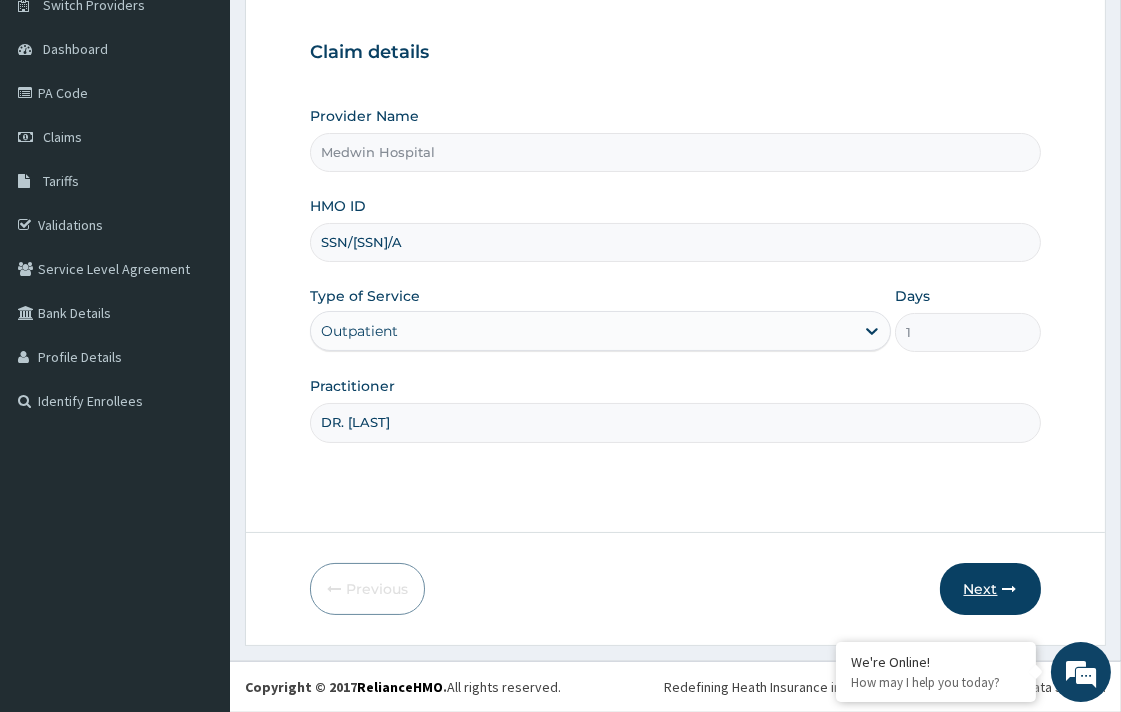 click on "Next" at bounding box center [990, 589] 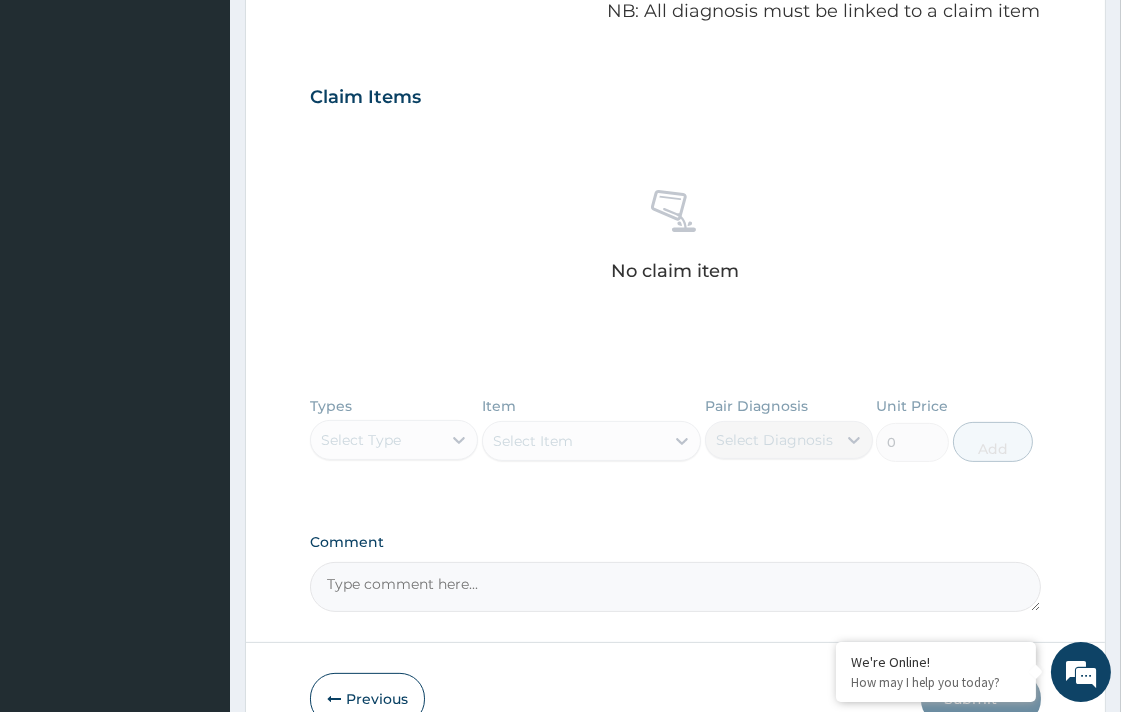 scroll, scrollTop: 724, scrollLeft: 0, axis: vertical 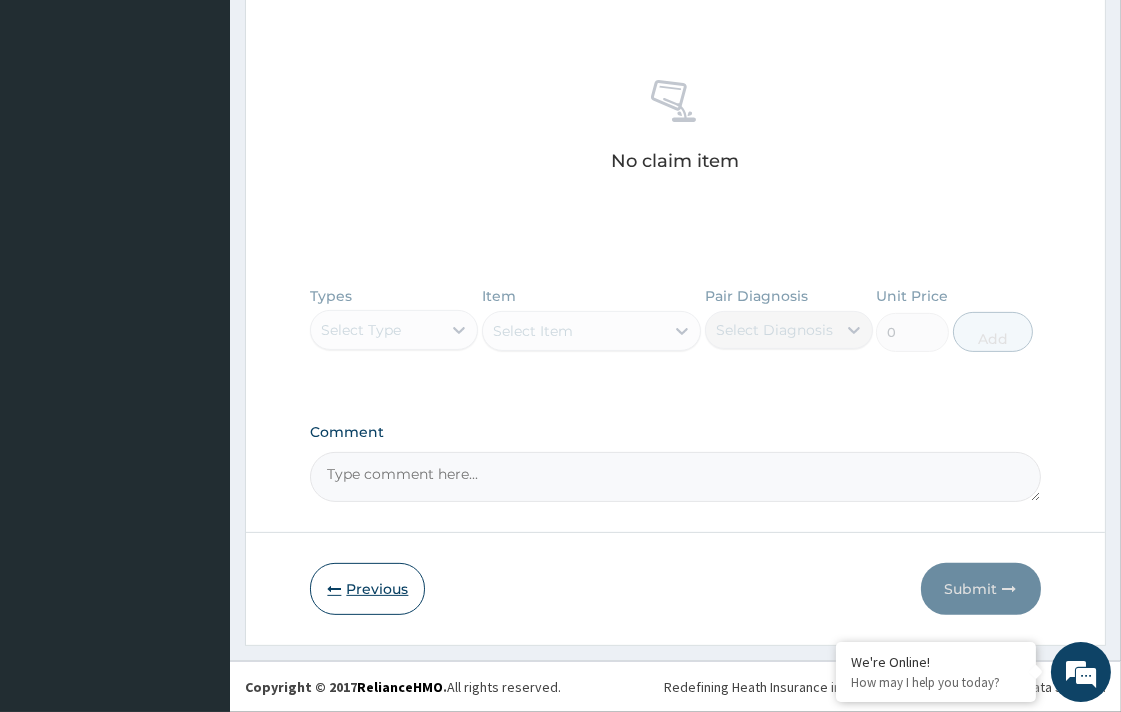 click on "Previous" at bounding box center [367, 589] 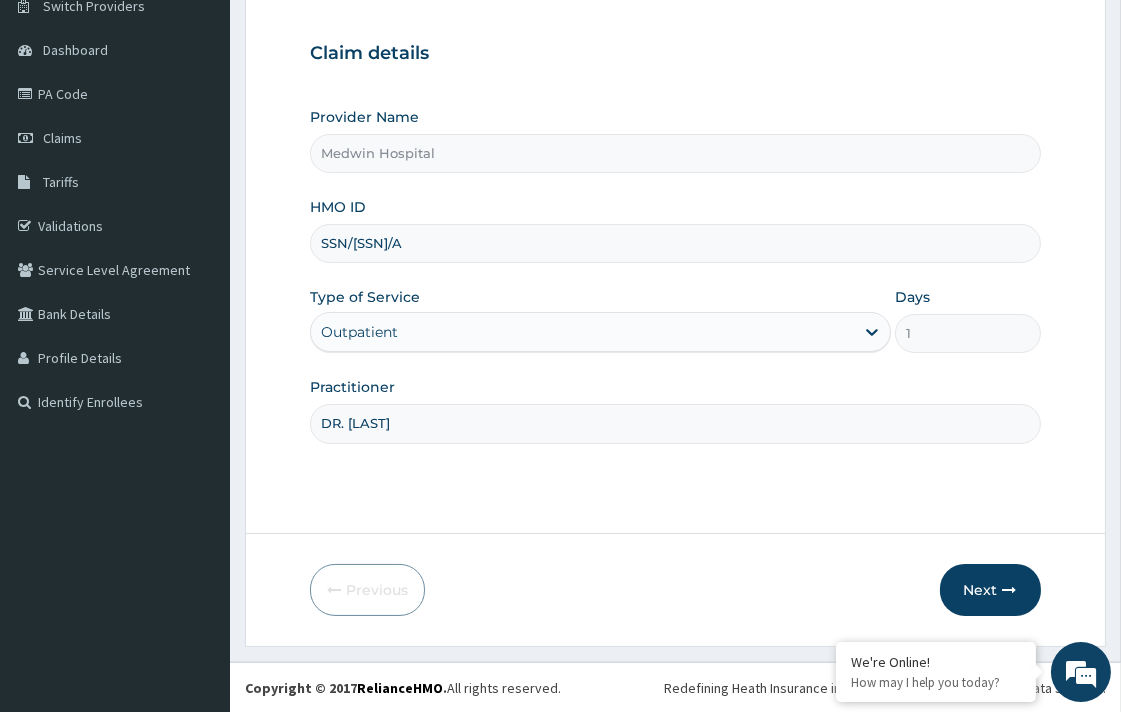 scroll, scrollTop: 170, scrollLeft: 0, axis: vertical 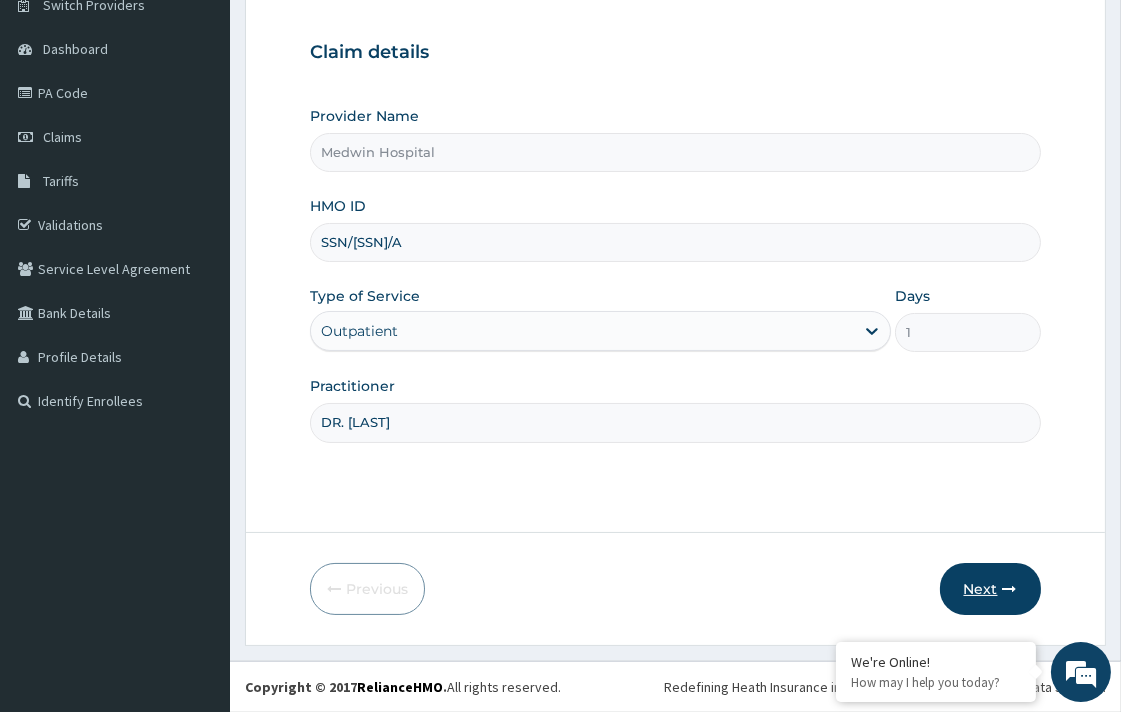 click on "Next" at bounding box center [990, 589] 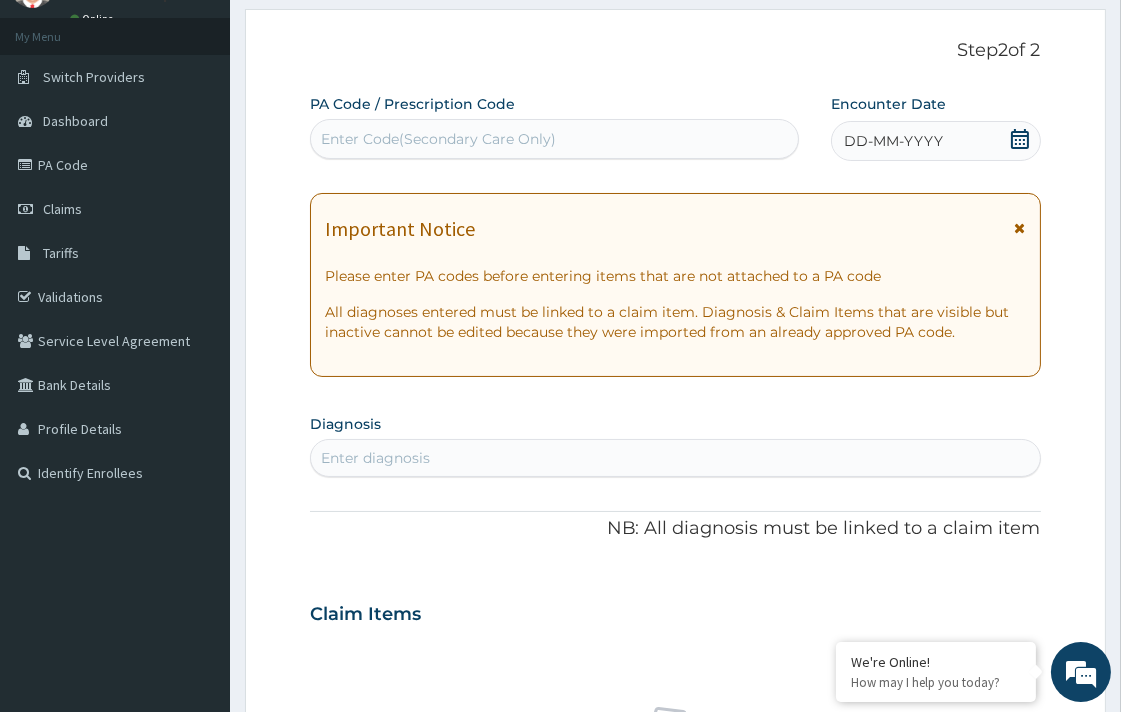 scroll, scrollTop: 58, scrollLeft: 0, axis: vertical 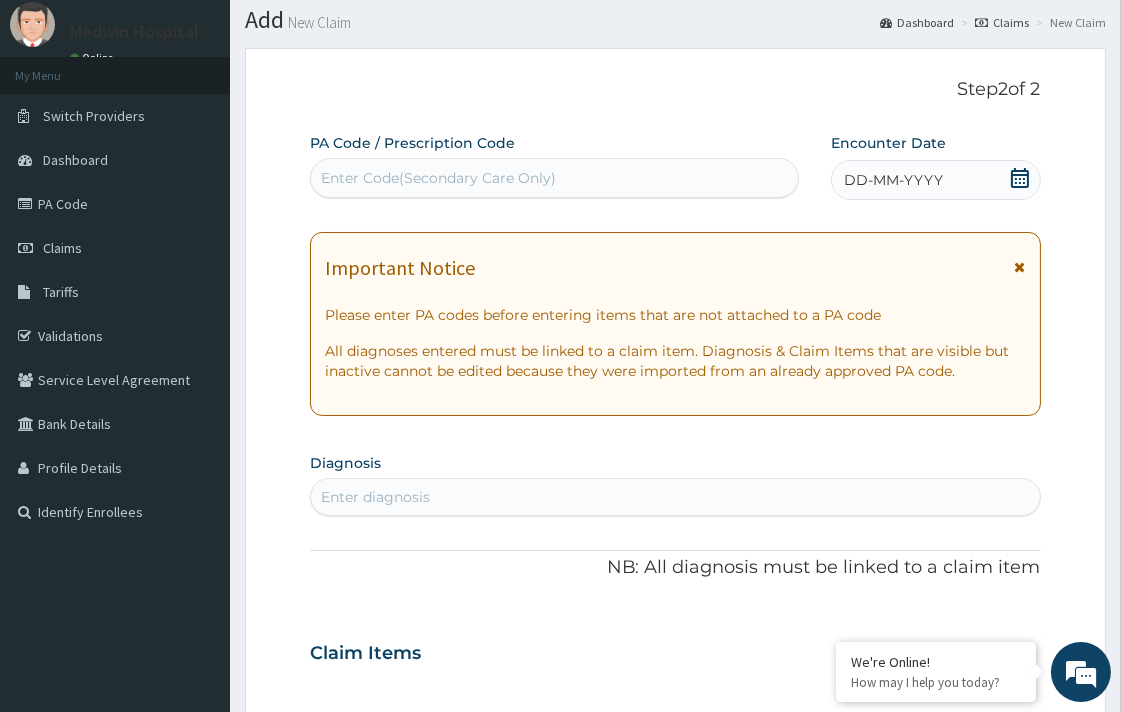 click on "Enter Code(Secondary Care Only)" at bounding box center [438, 178] 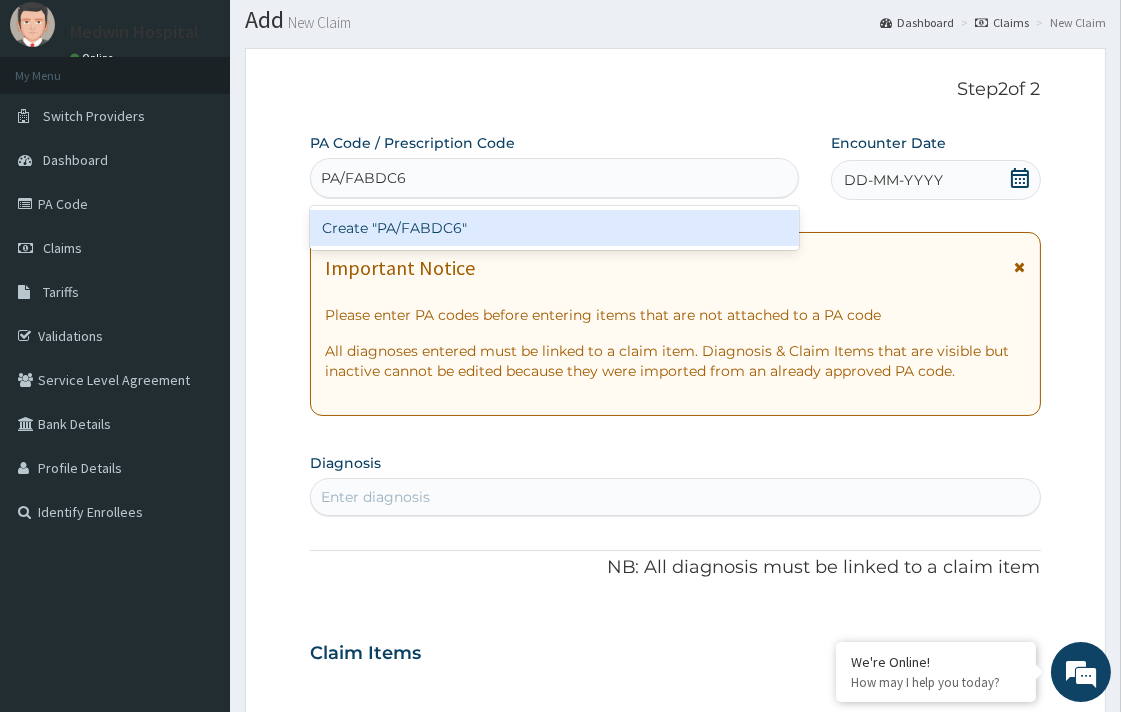 click on "Create "PA/FABDC6"" at bounding box center (554, 228) 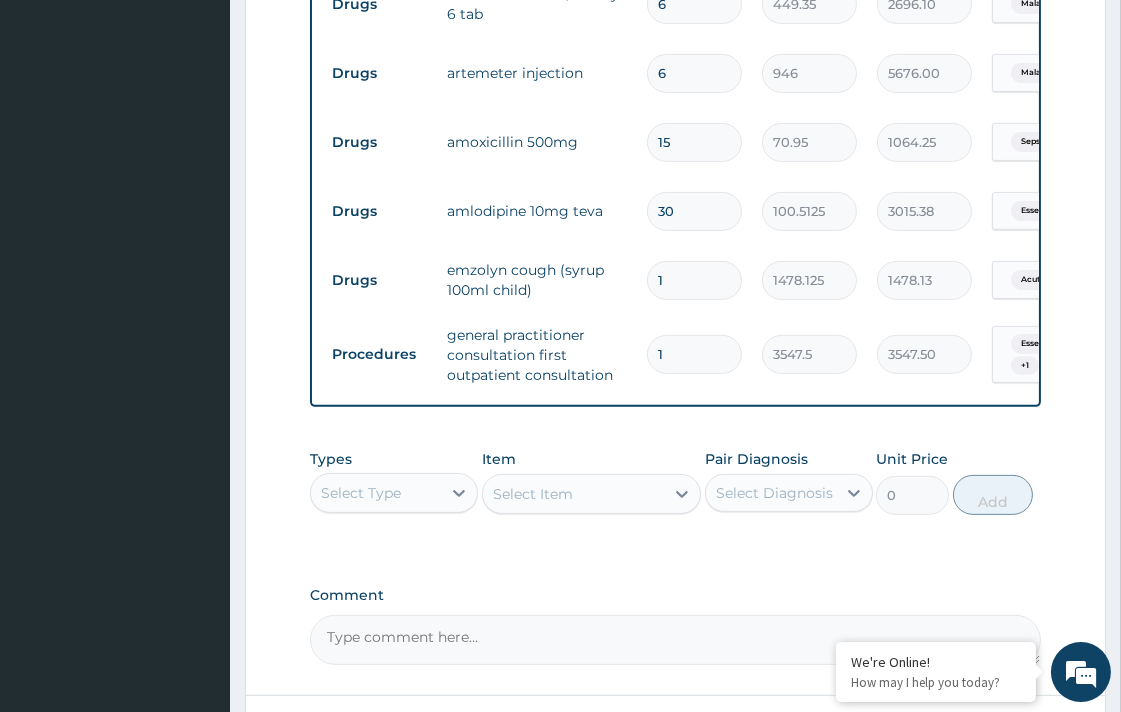 scroll, scrollTop: 786, scrollLeft: 0, axis: vertical 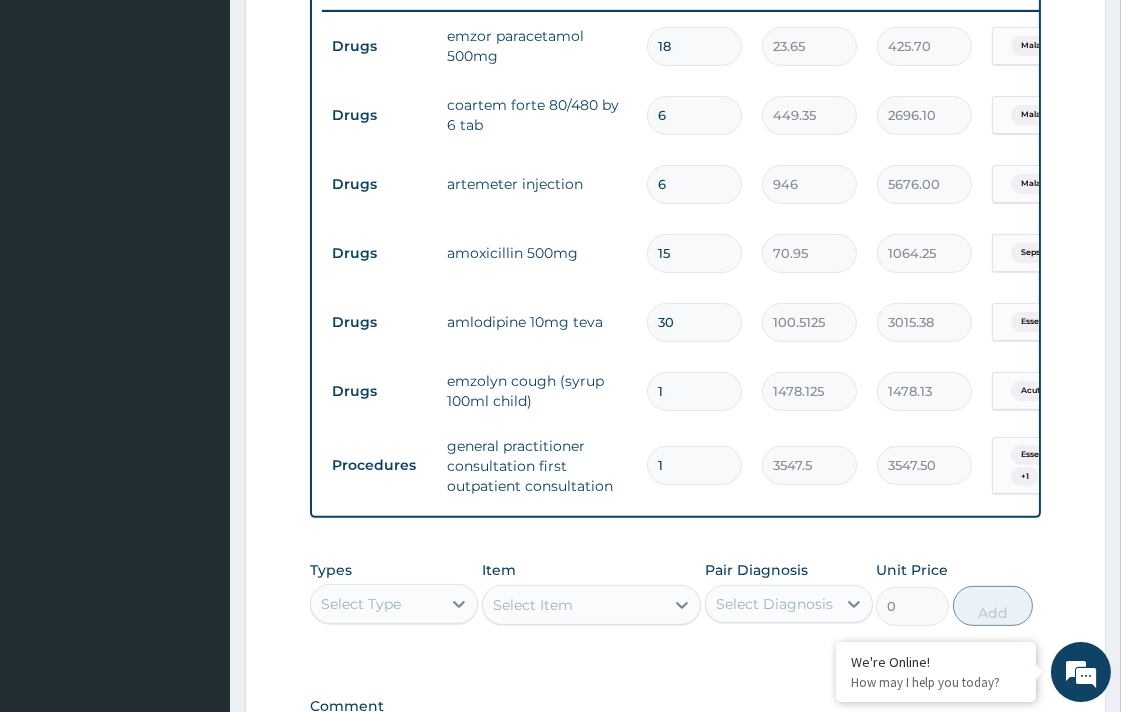 click on "30" at bounding box center (694, 322) 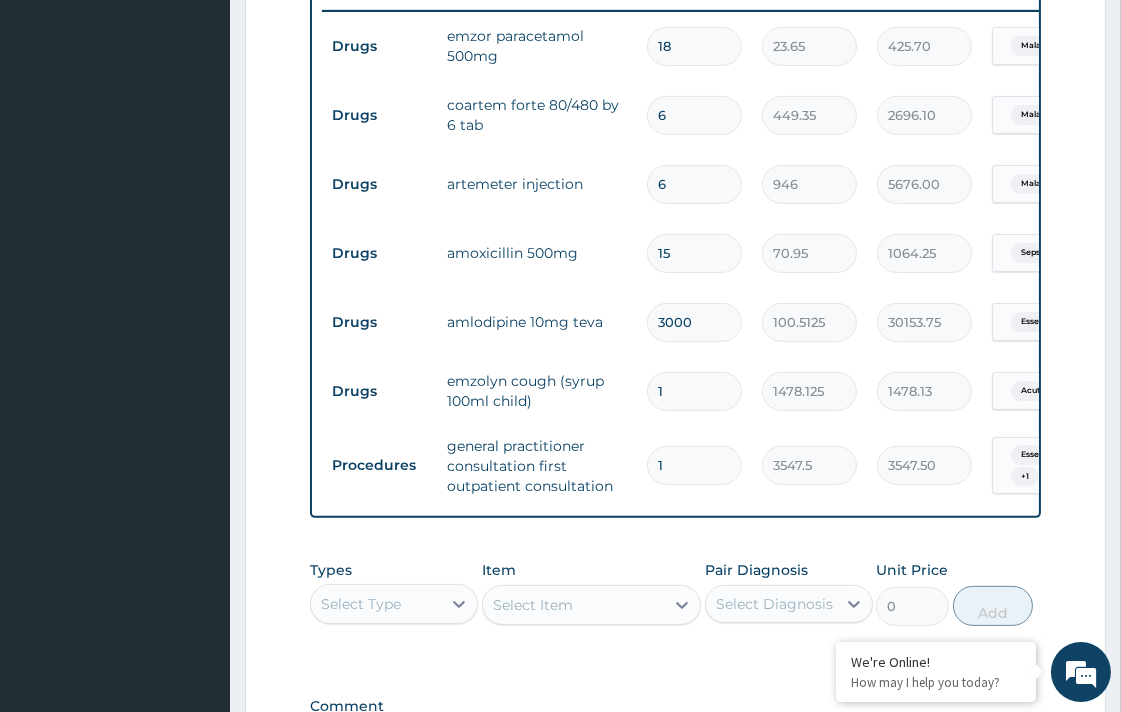 type on "30000" 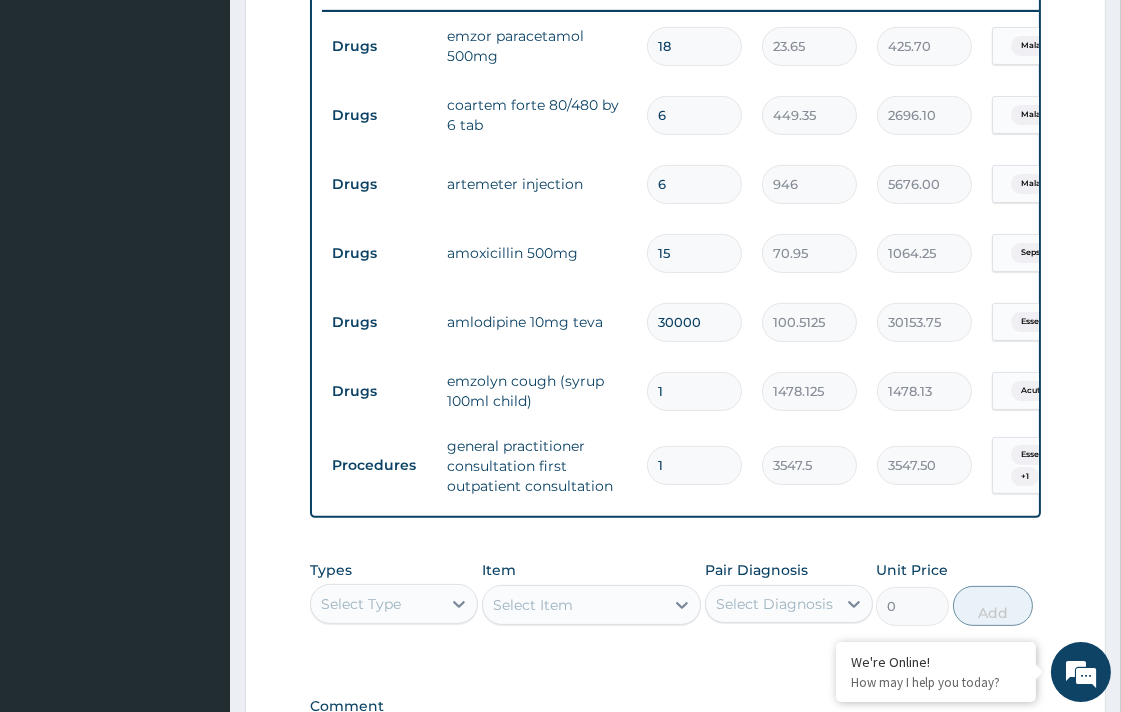 type on "3015375.00" 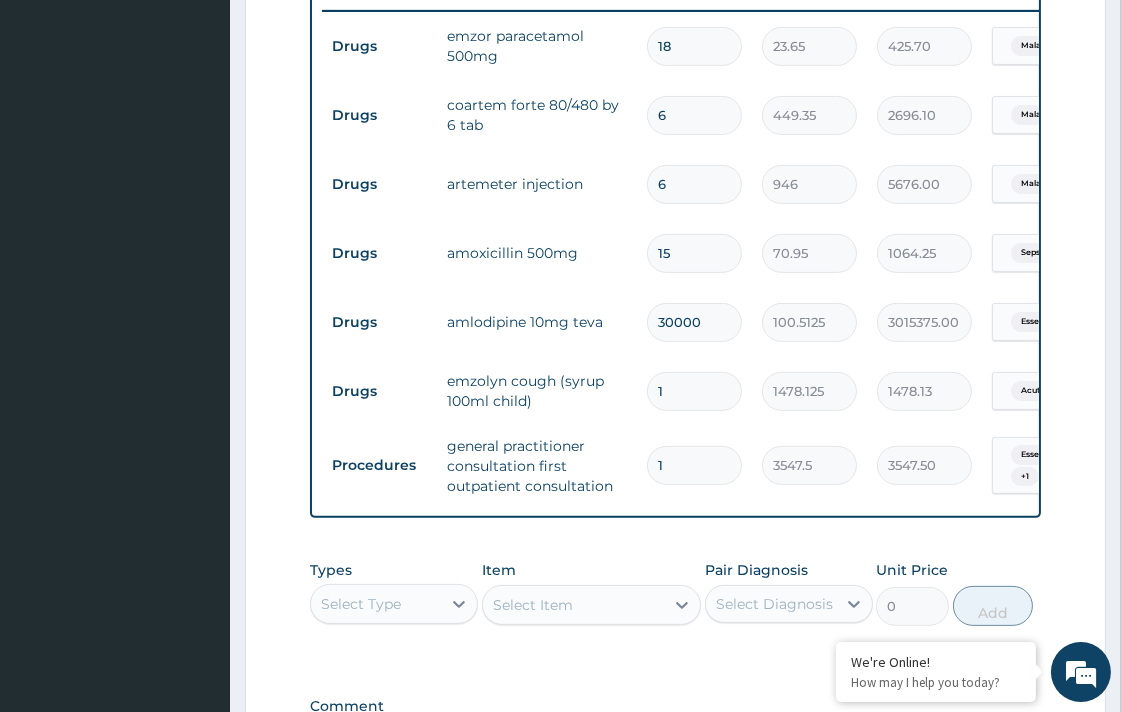 type on "3000" 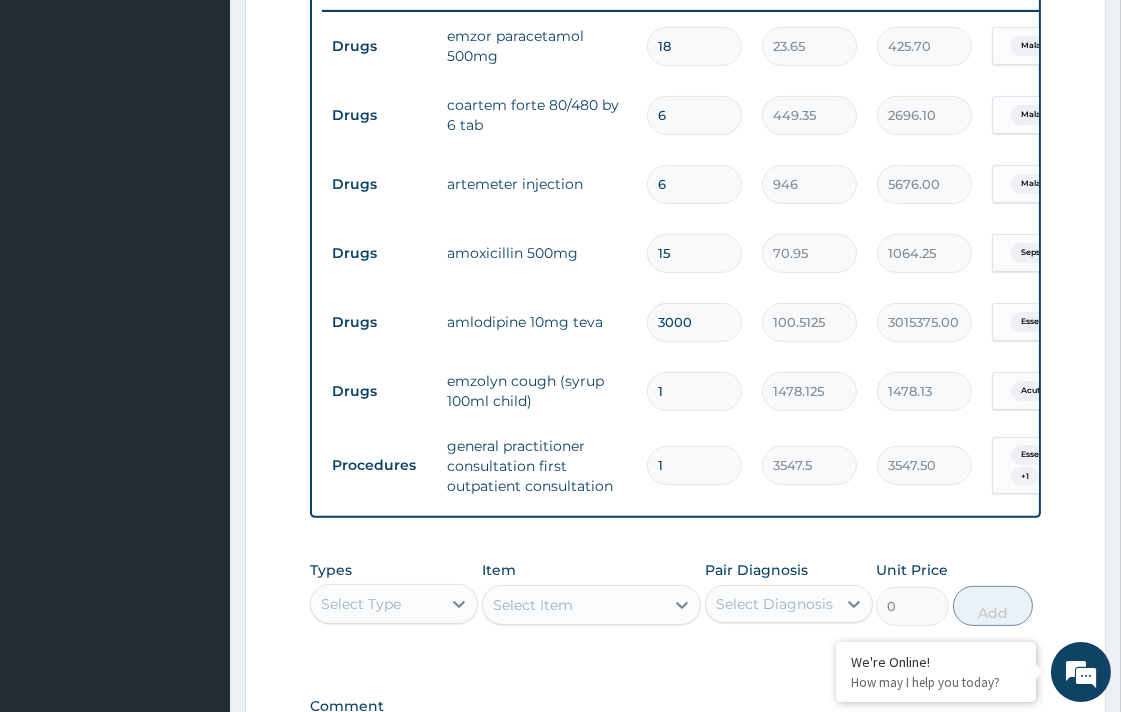 type on "301537.50" 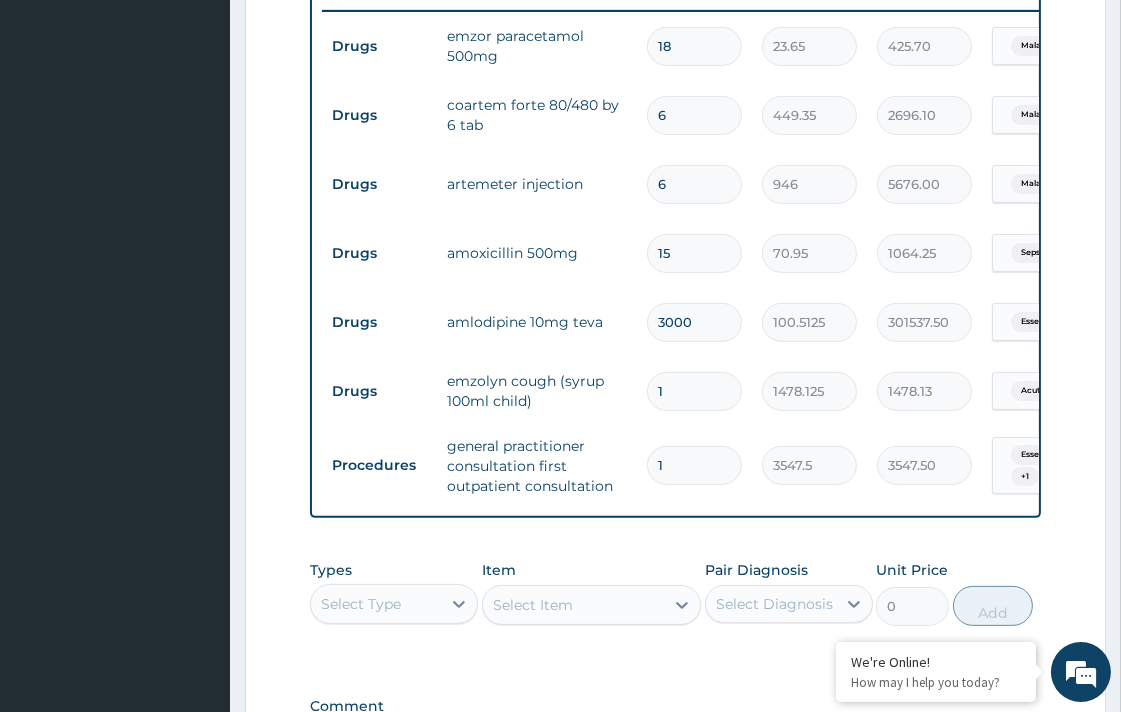type on "300" 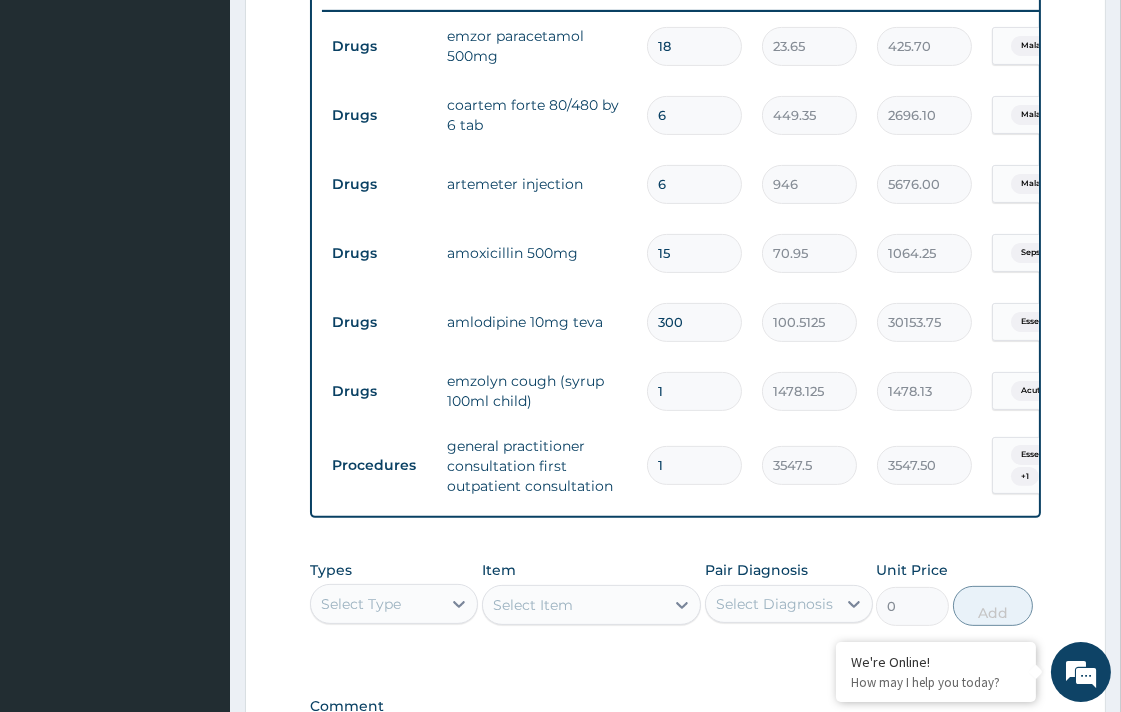 type on "30" 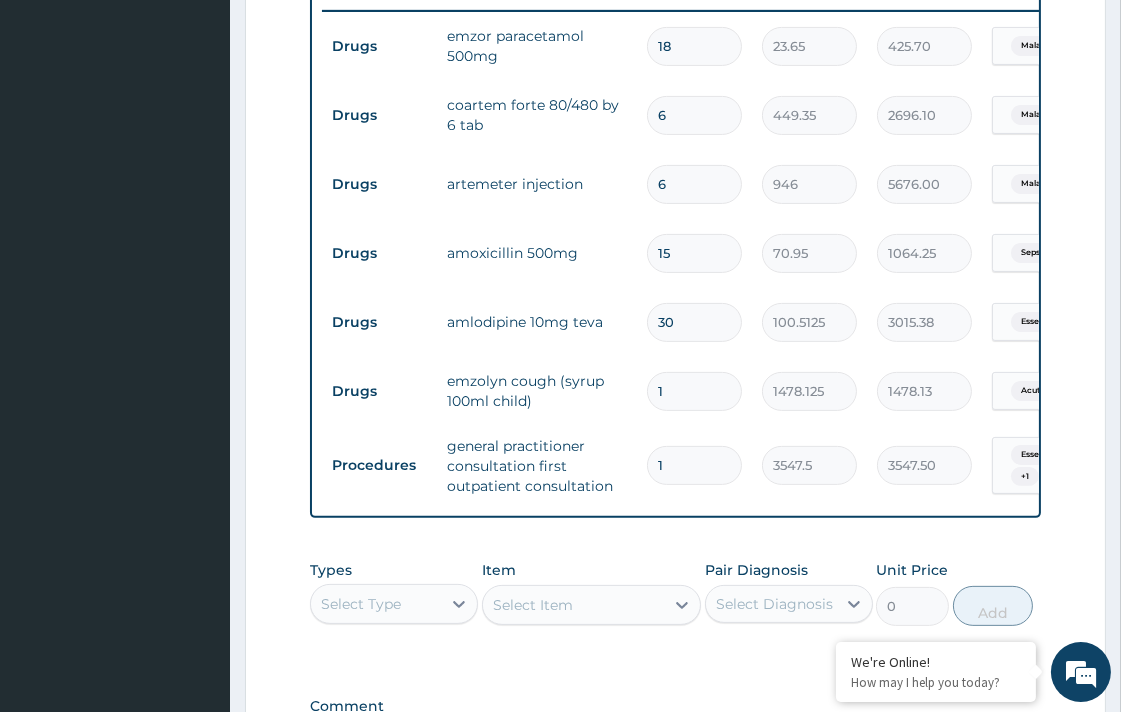 type on "3" 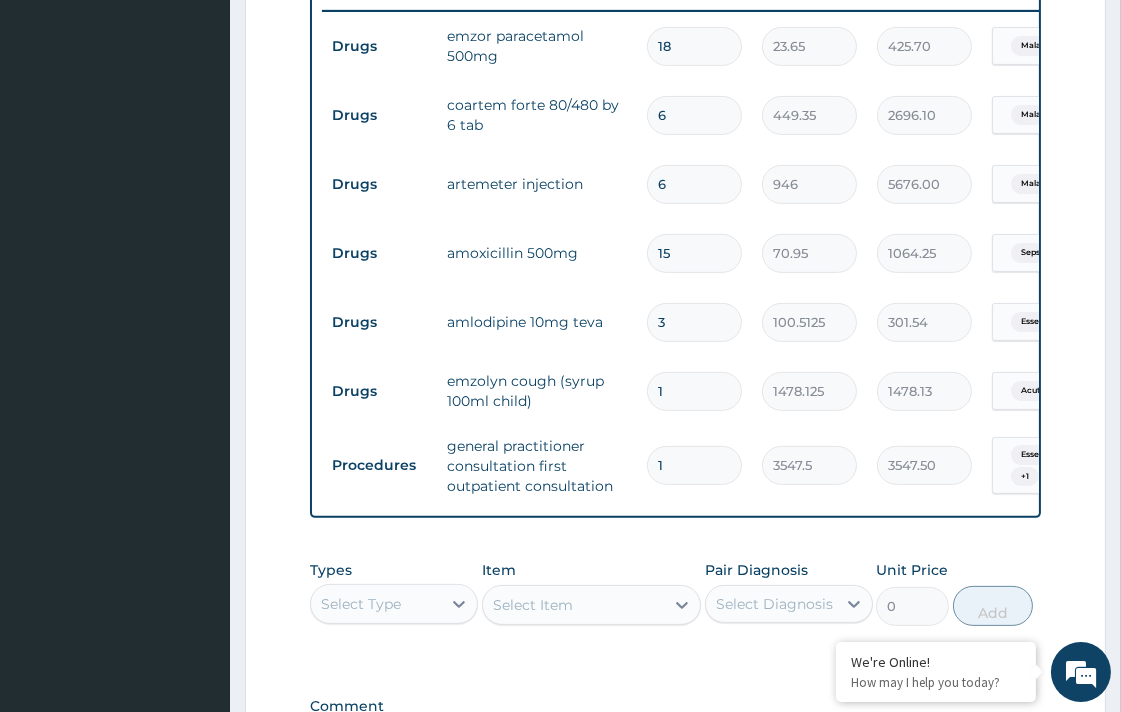 type 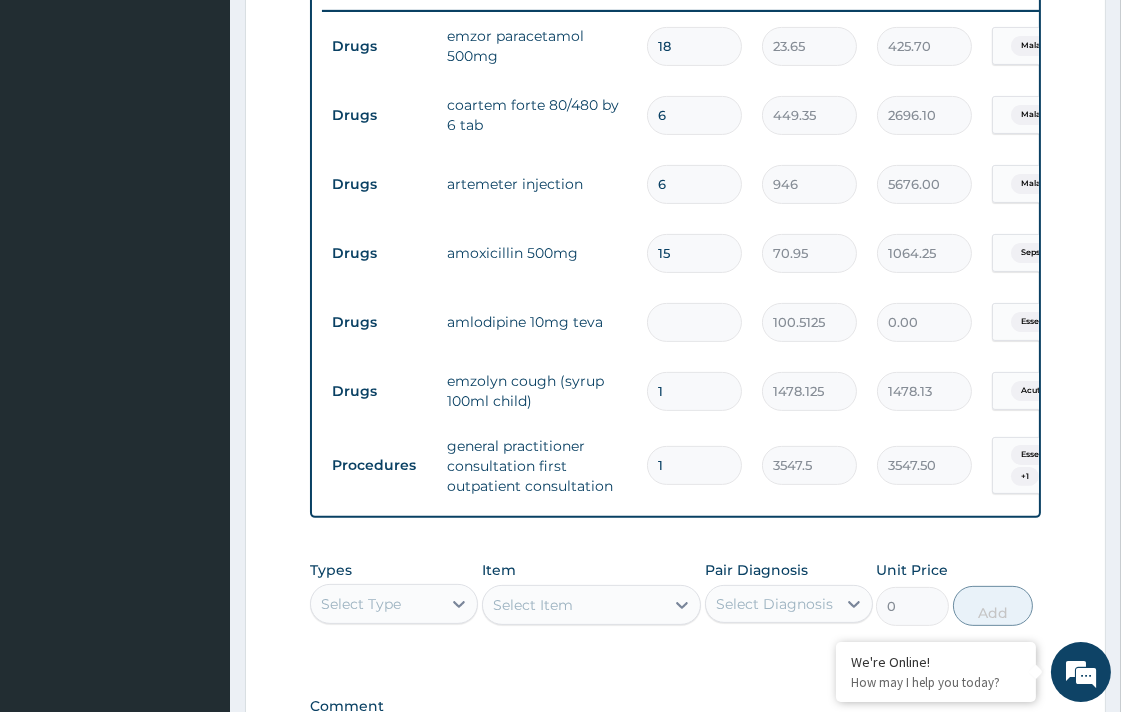 type on "1" 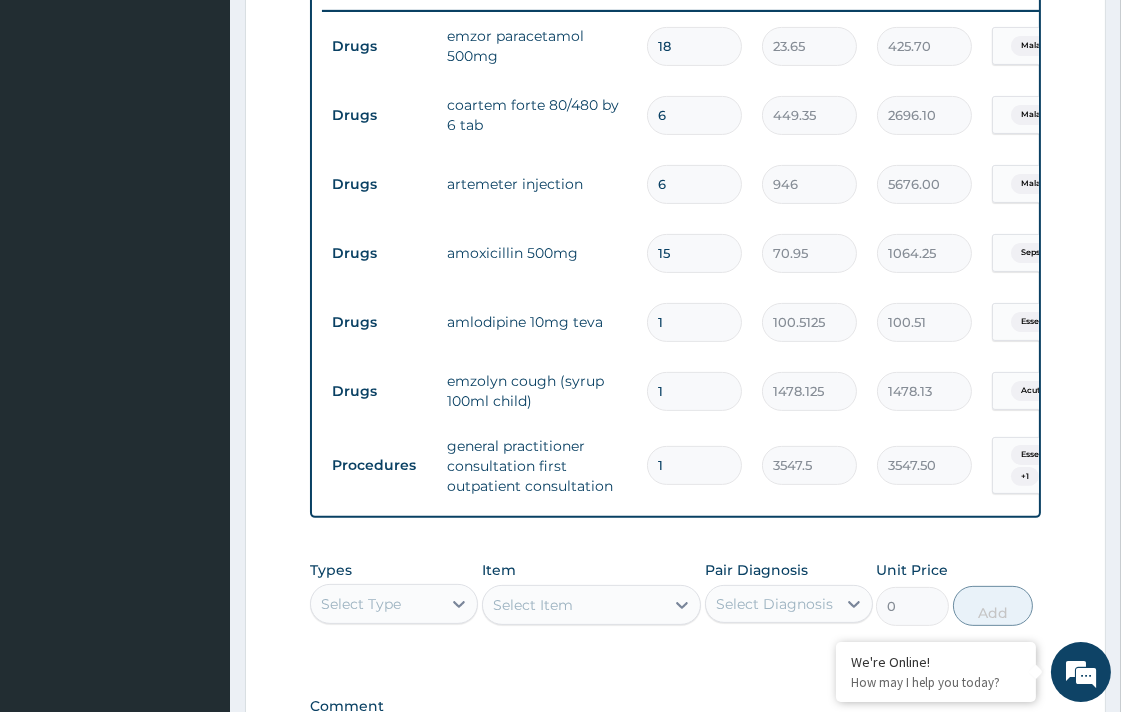 type on "14" 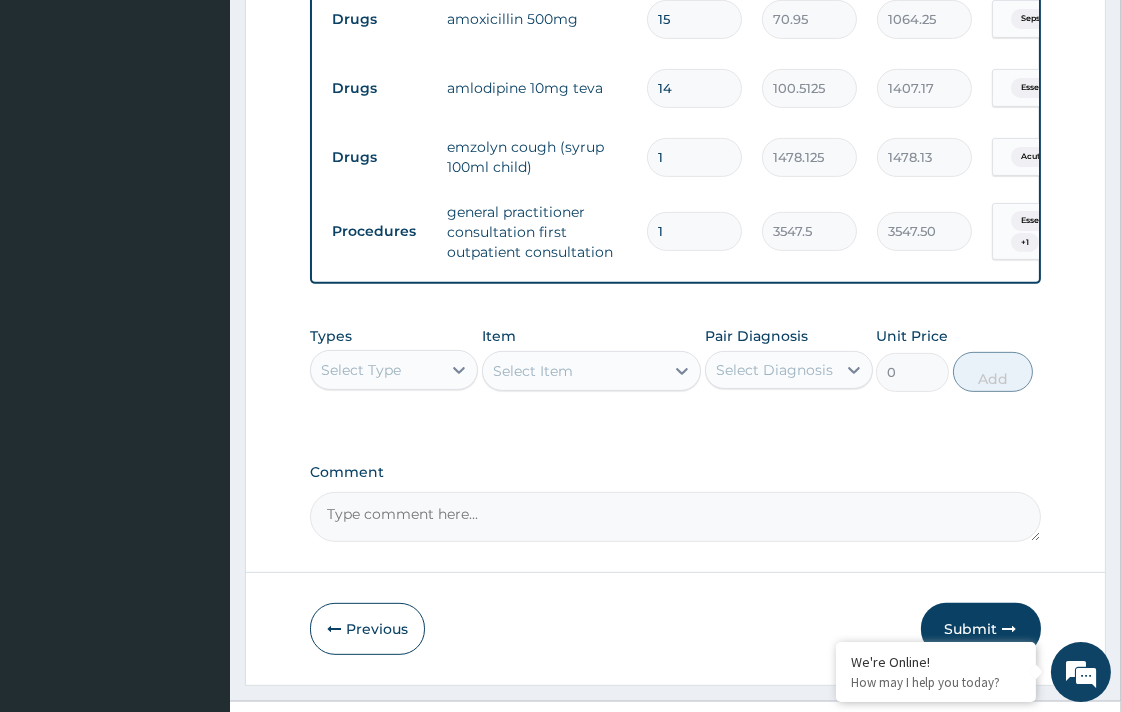 scroll, scrollTop: 1077, scrollLeft: 0, axis: vertical 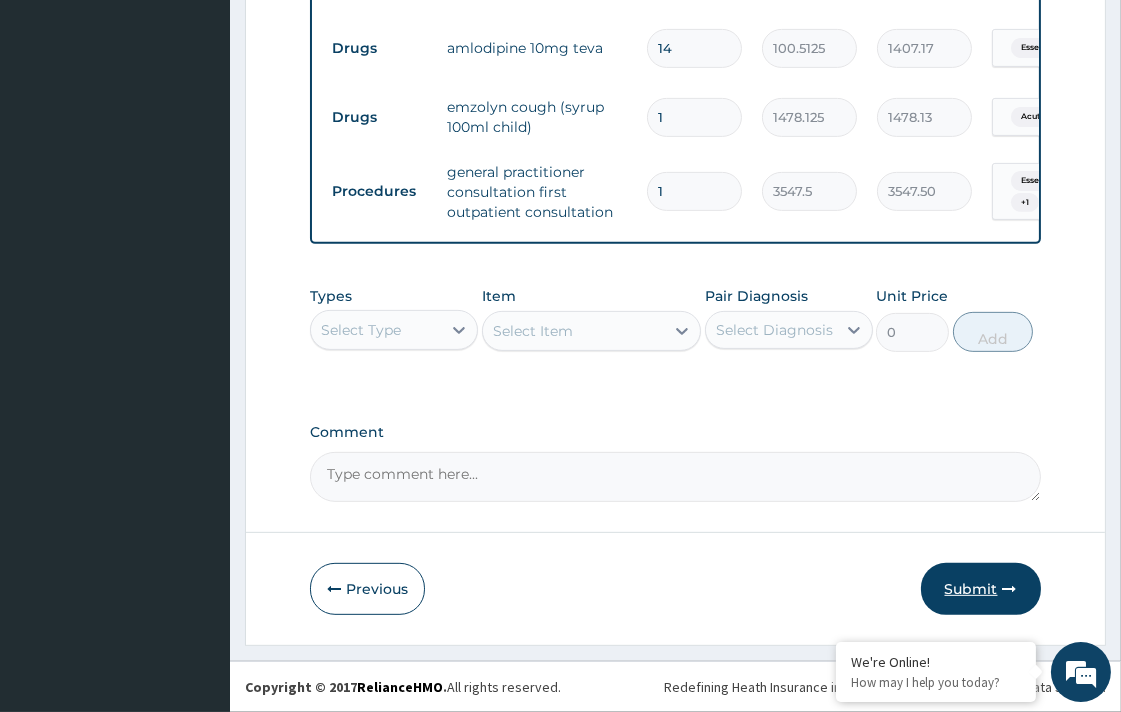type on "14" 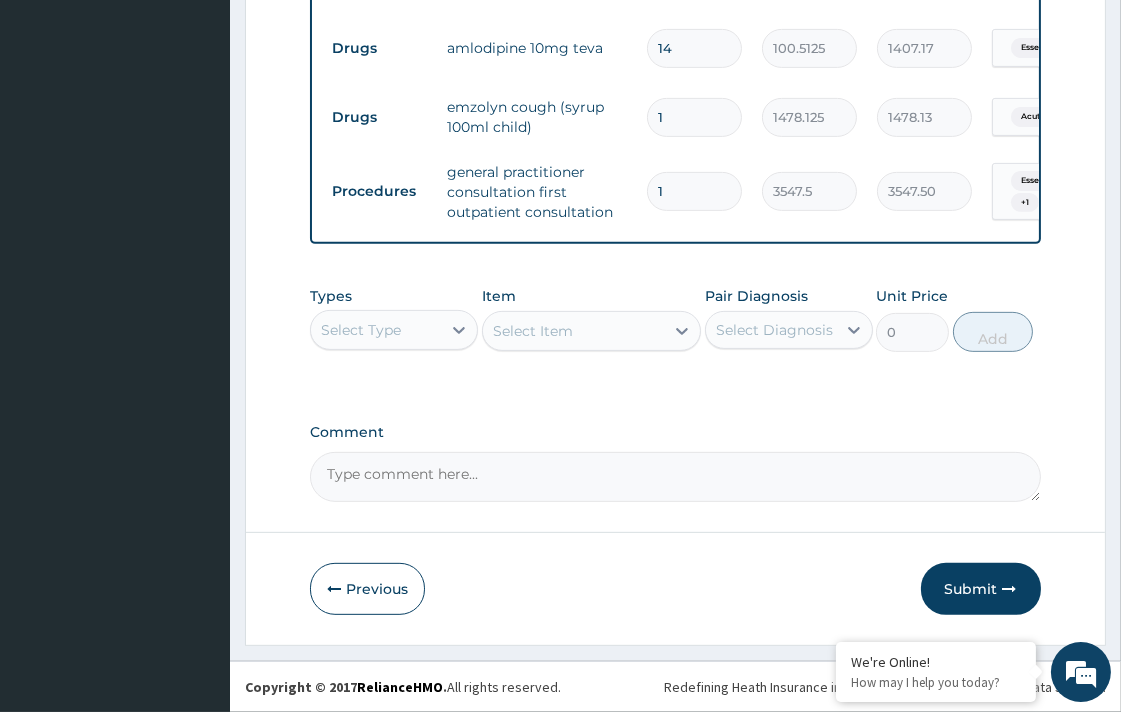 click on "Submit" at bounding box center (981, 589) 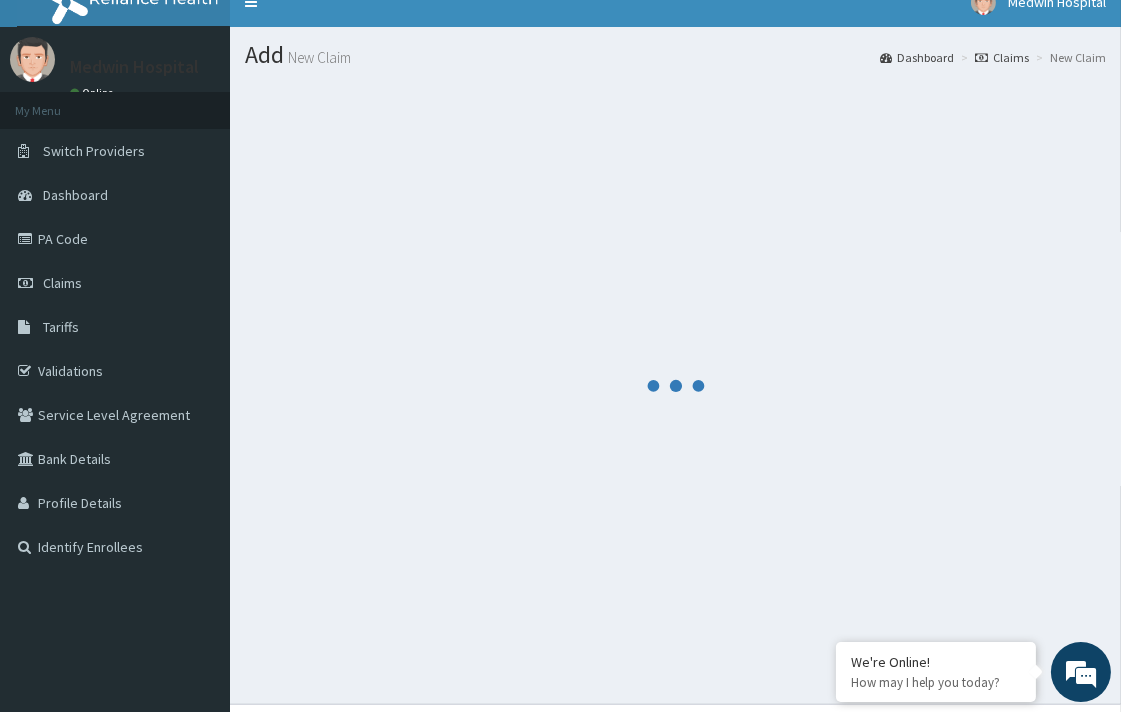 scroll, scrollTop: 0, scrollLeft: 0, axis: both 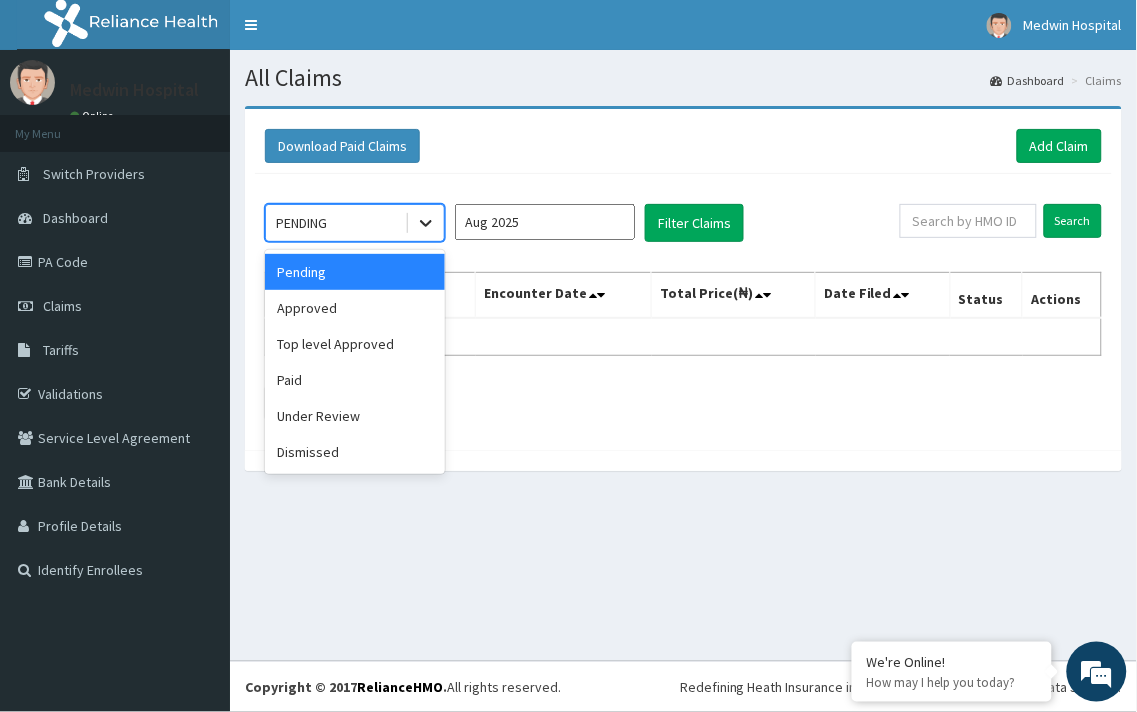 click at bounding box center [426, 223] 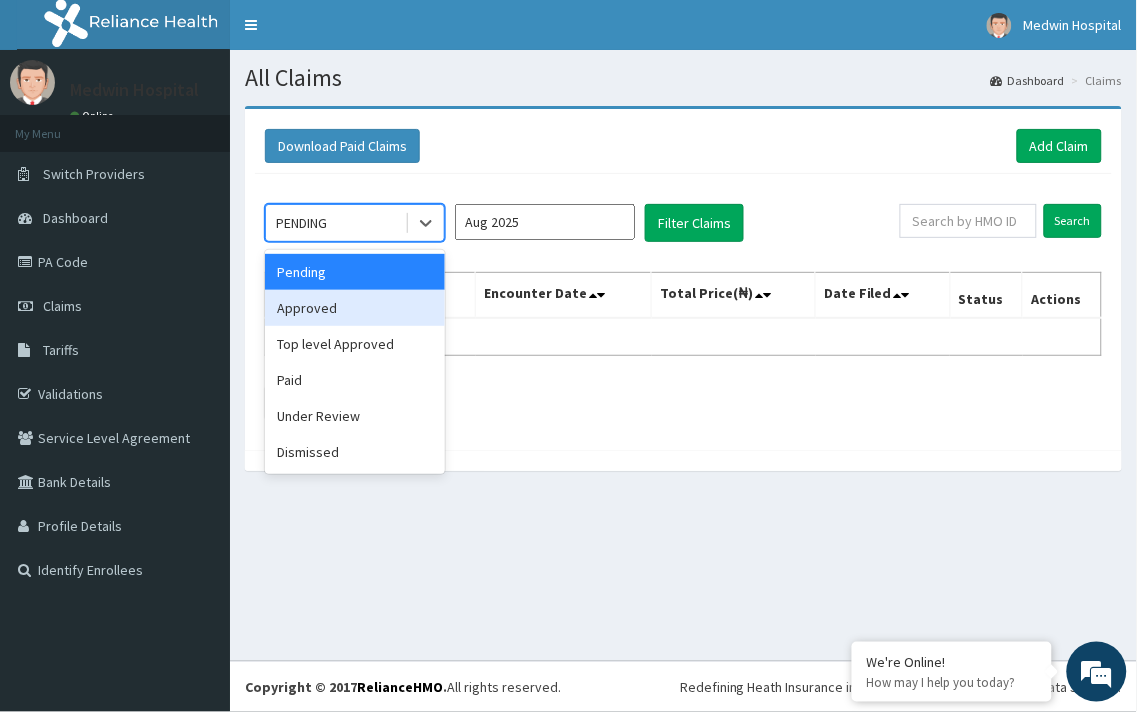 click on "Approved" at bounding box center (355, 308) 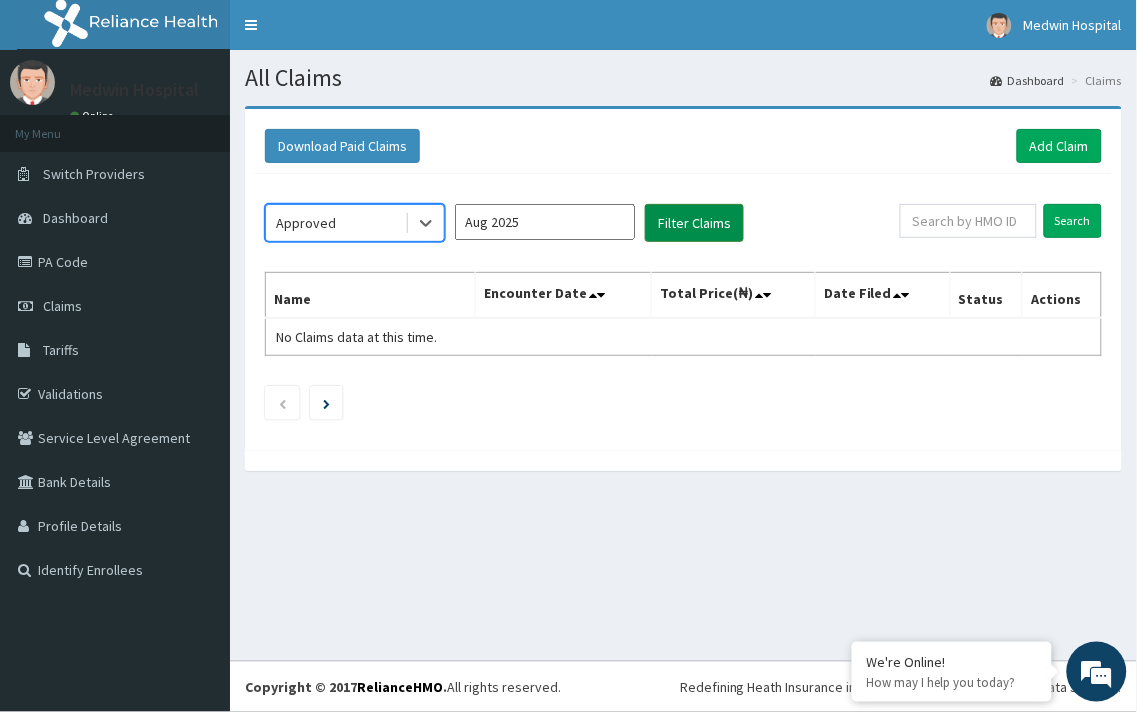 click on "Filter Claims" at bounding box center (694, 223) 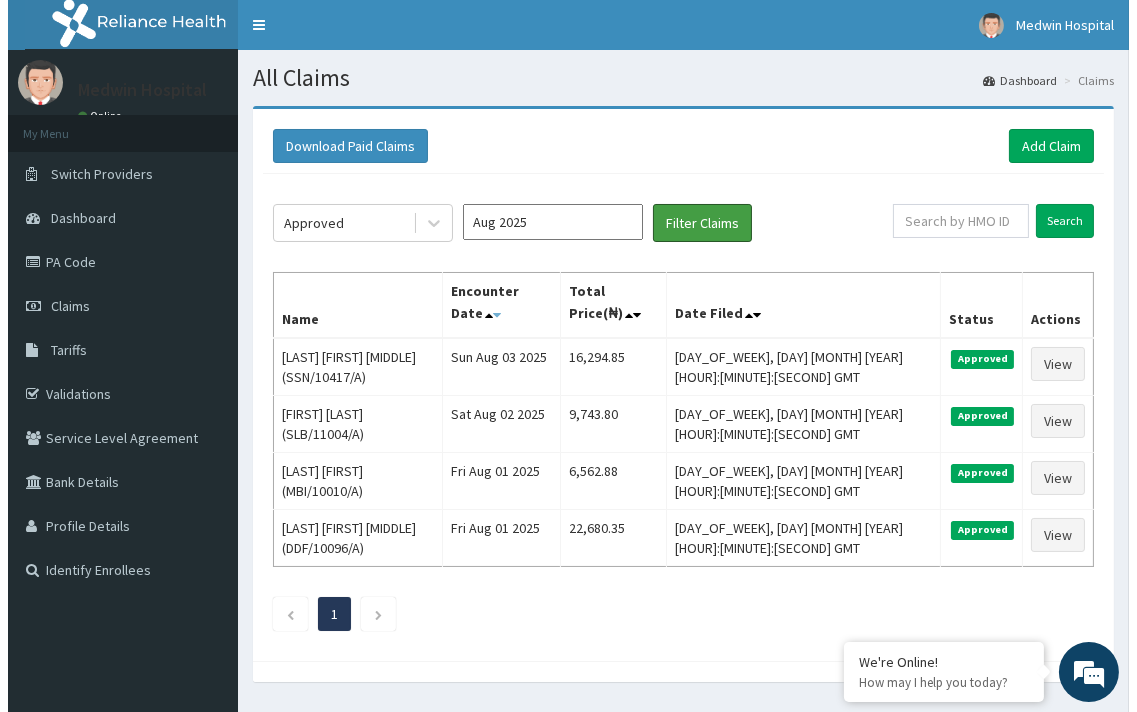 scroll, scrollTop: 0, scrollLeft: 0, axis: both 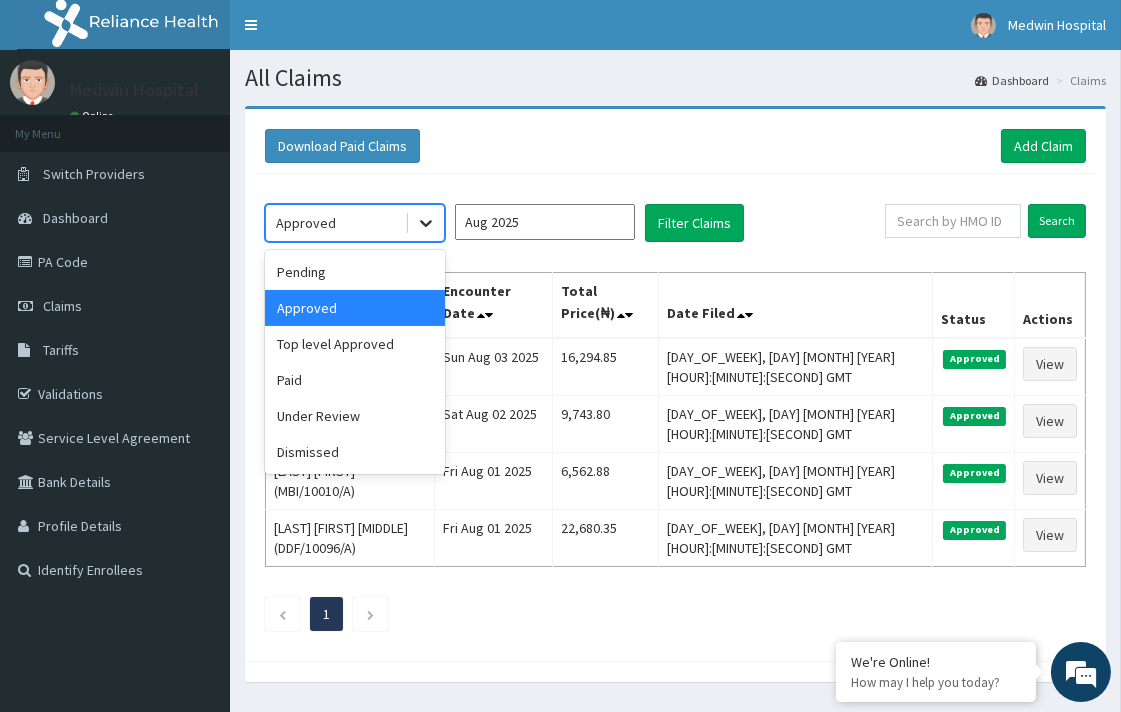 click at bounding box center (426, 223) 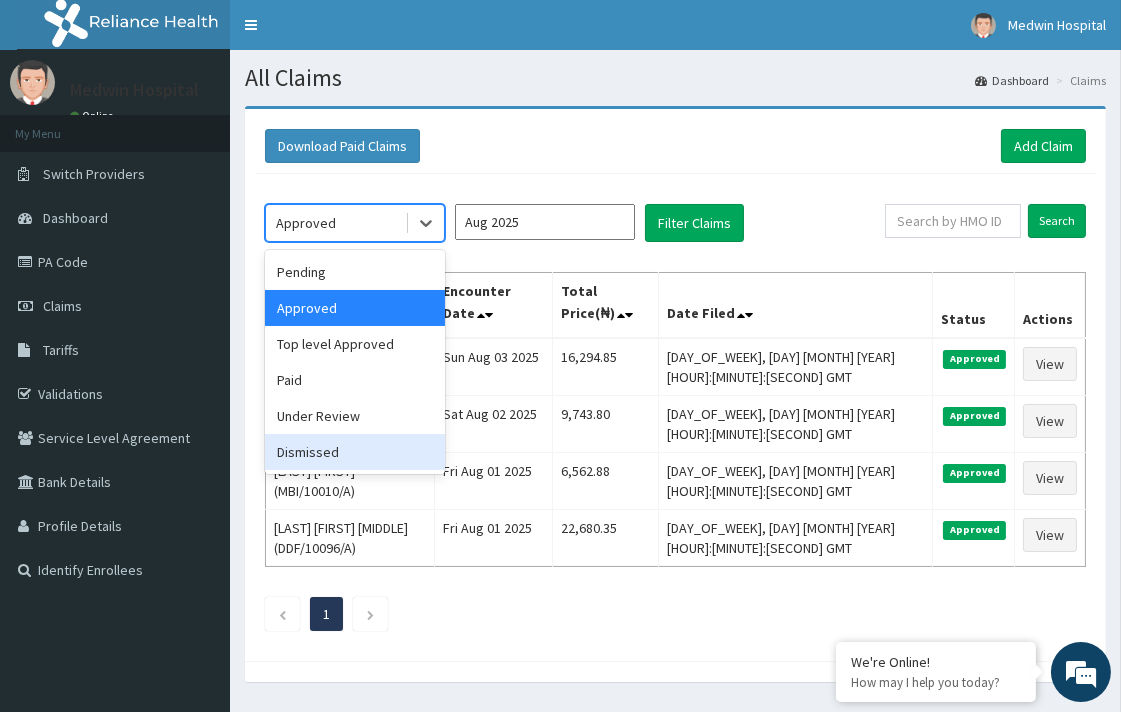 click on "Dismissed" at bounding box center [355, 452] 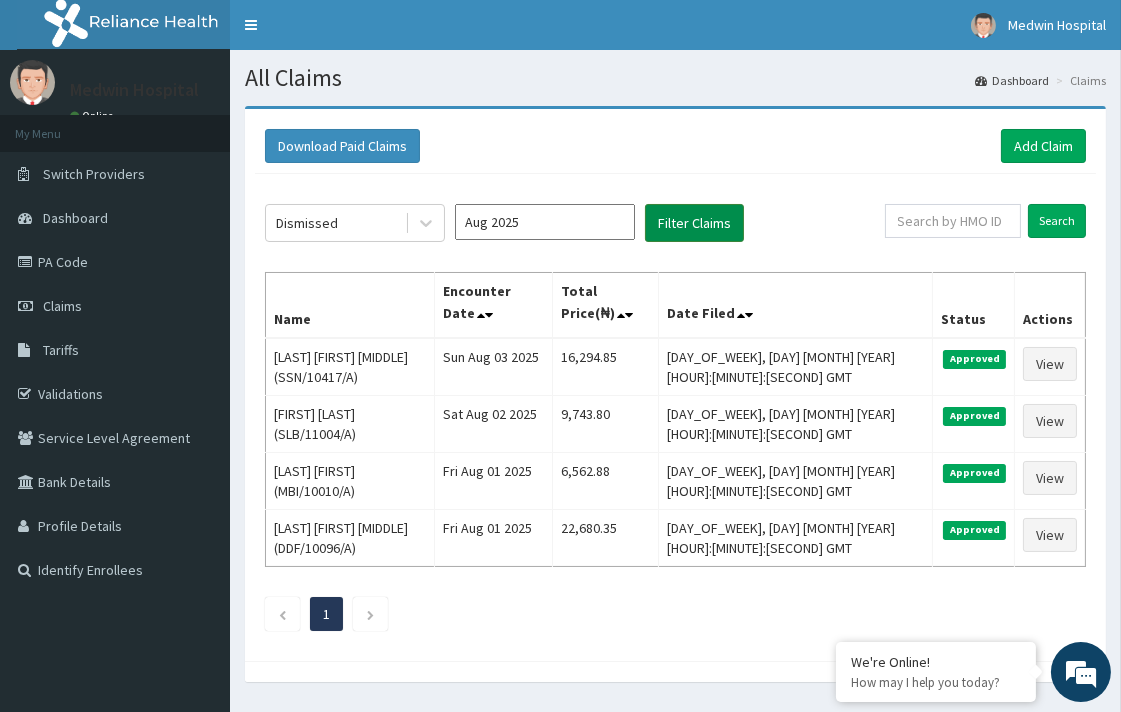 click on "Filter Claims" at bounding box center [694, 223] 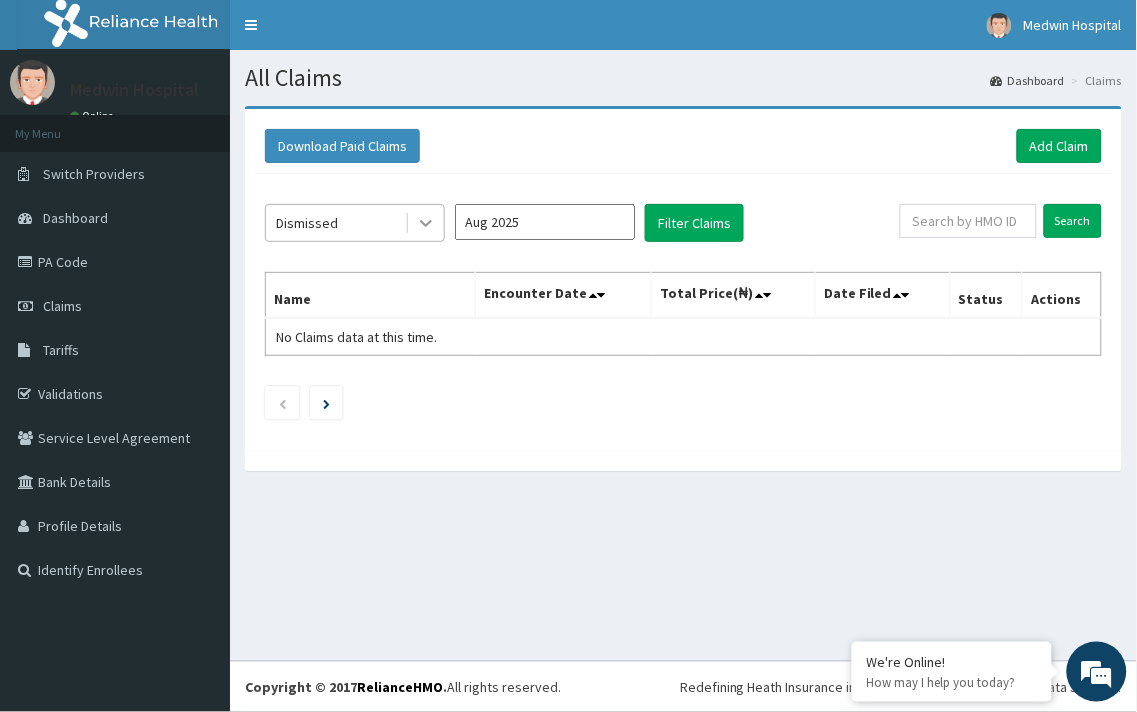 click 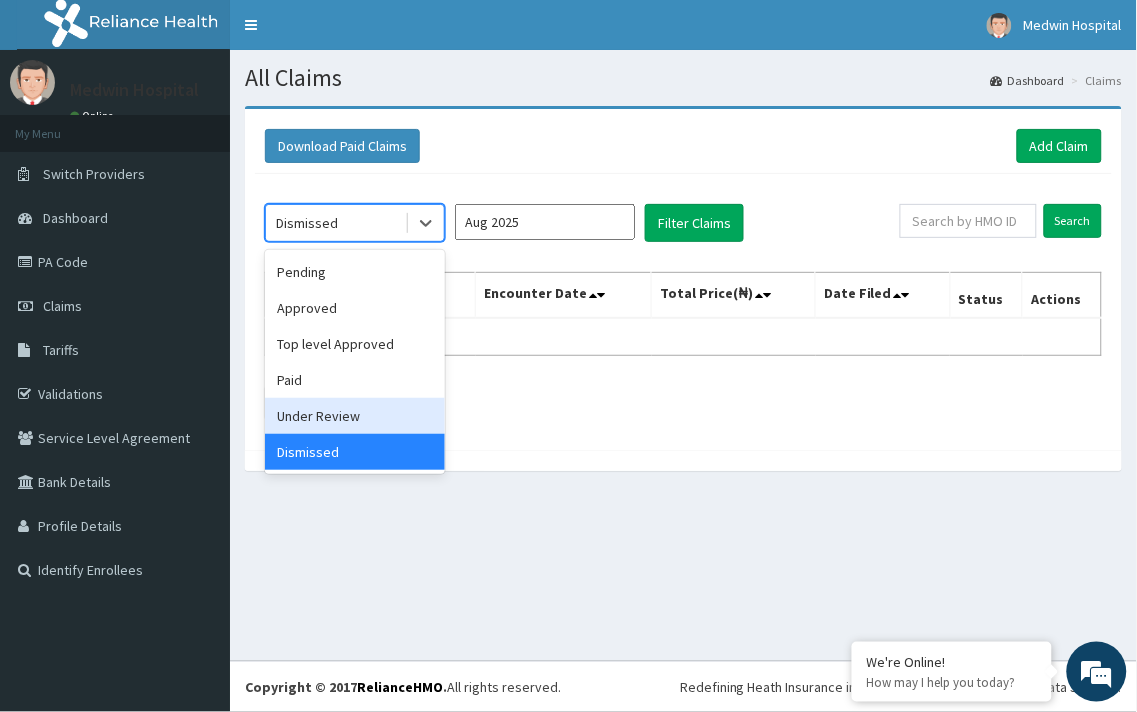 click on "Under Review" at bounding box center (355, 416) 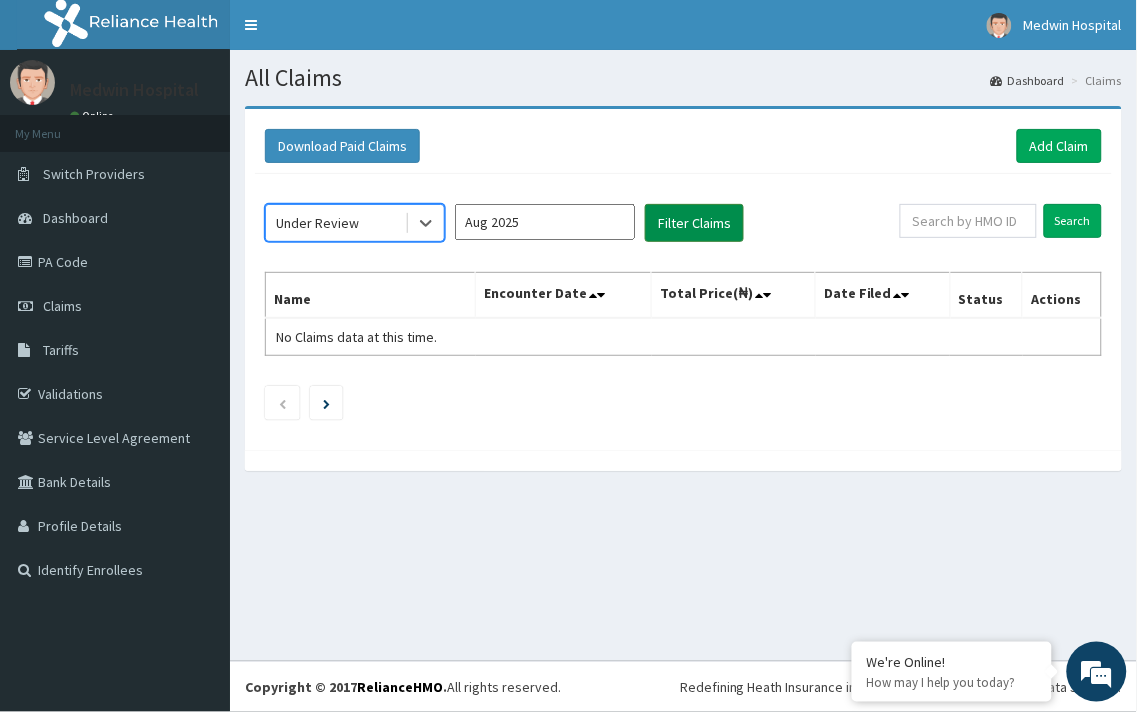 click on "Filter Claims" at bounding box center [694, 223] 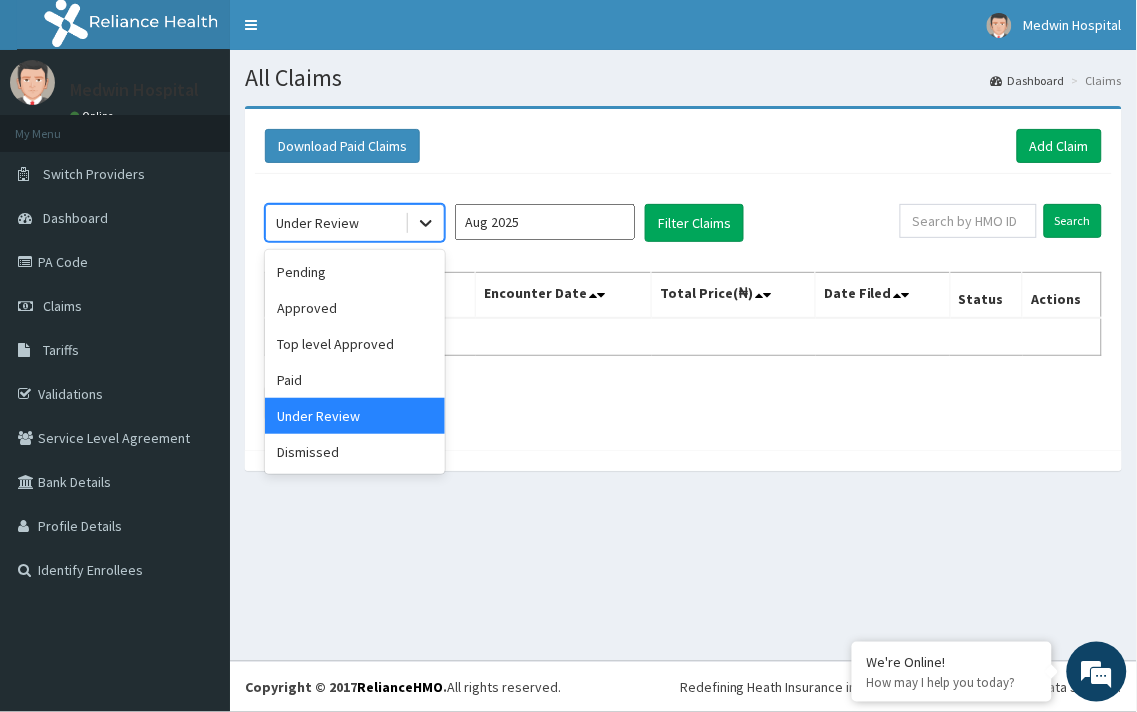 click 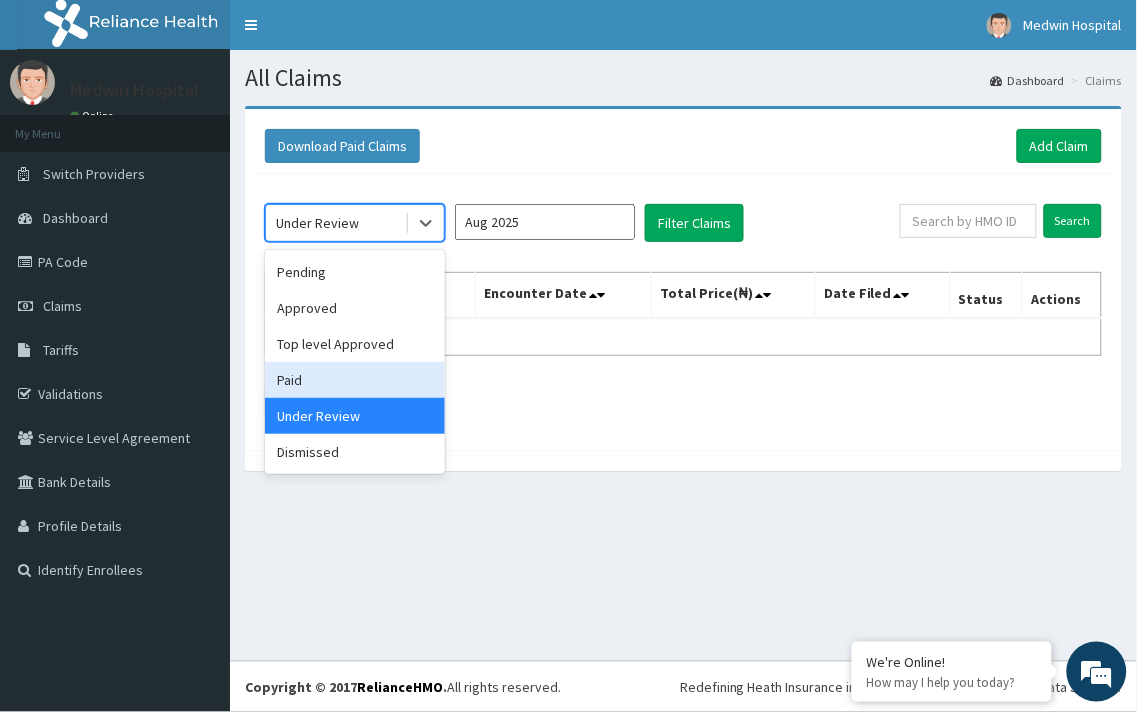 click on "Paid" at bounding box center [355, 380] 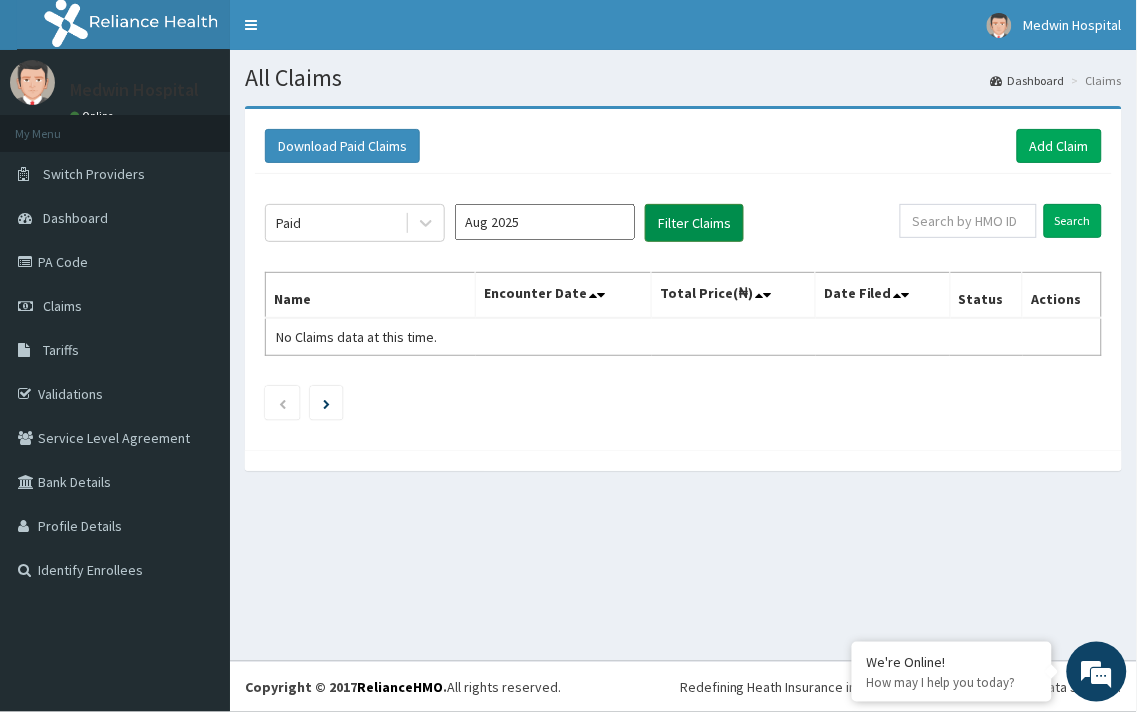 click on "Filter Claims" at bounding box center (694, 223) 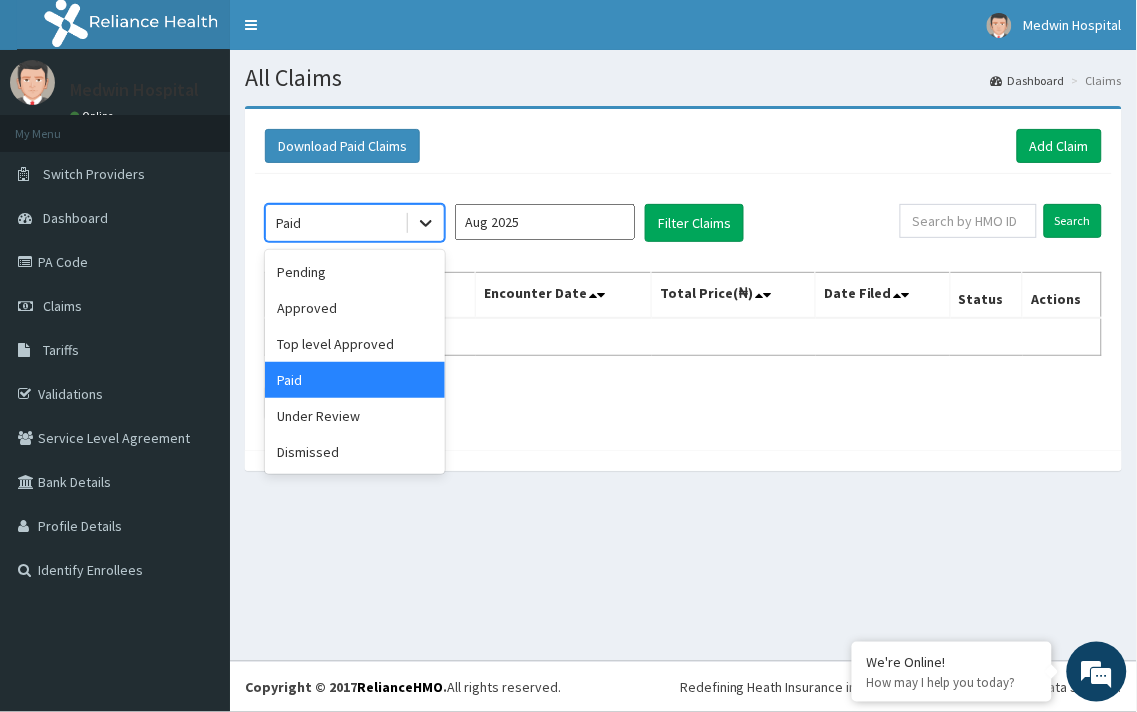 click at bounding box center (426, 223) 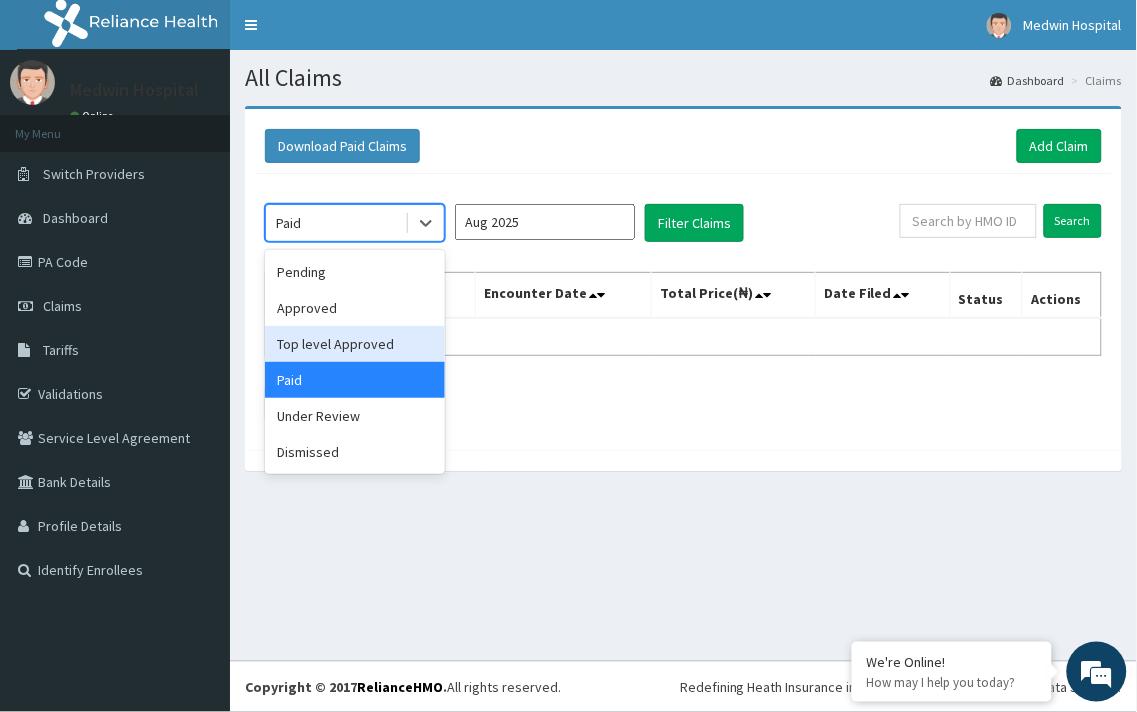 click on "Top level Approved" at bounding box center (355, 344) 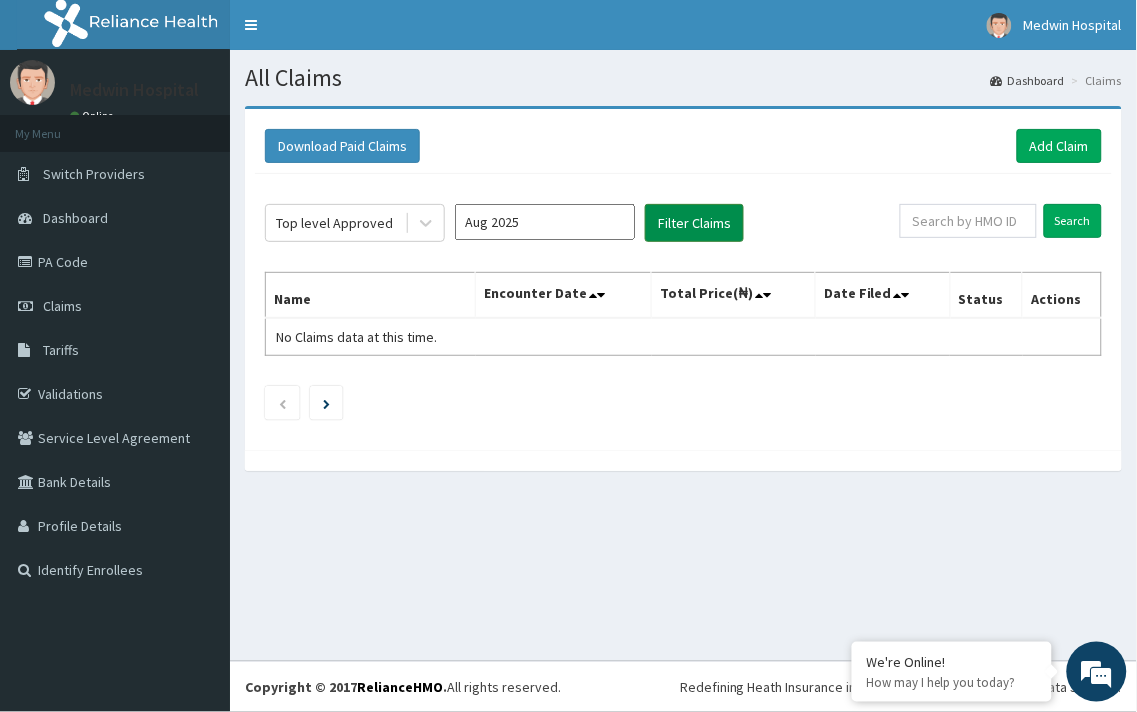 click on "Filter Claims" at bounding box center [694, 223] 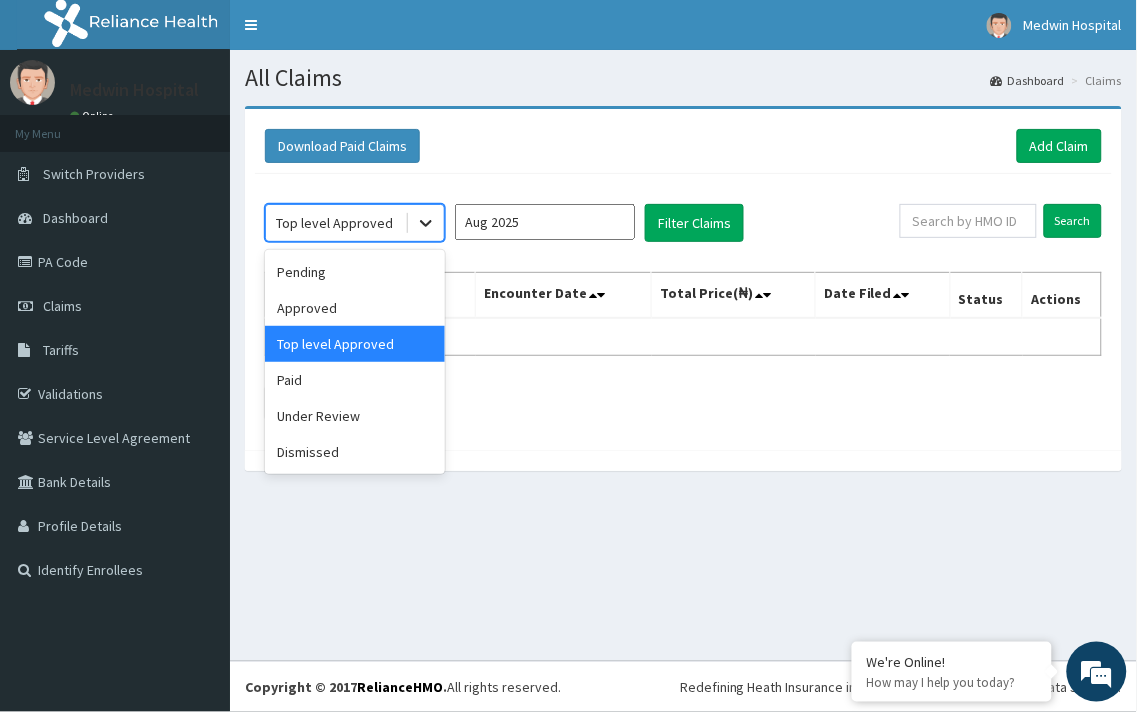 click 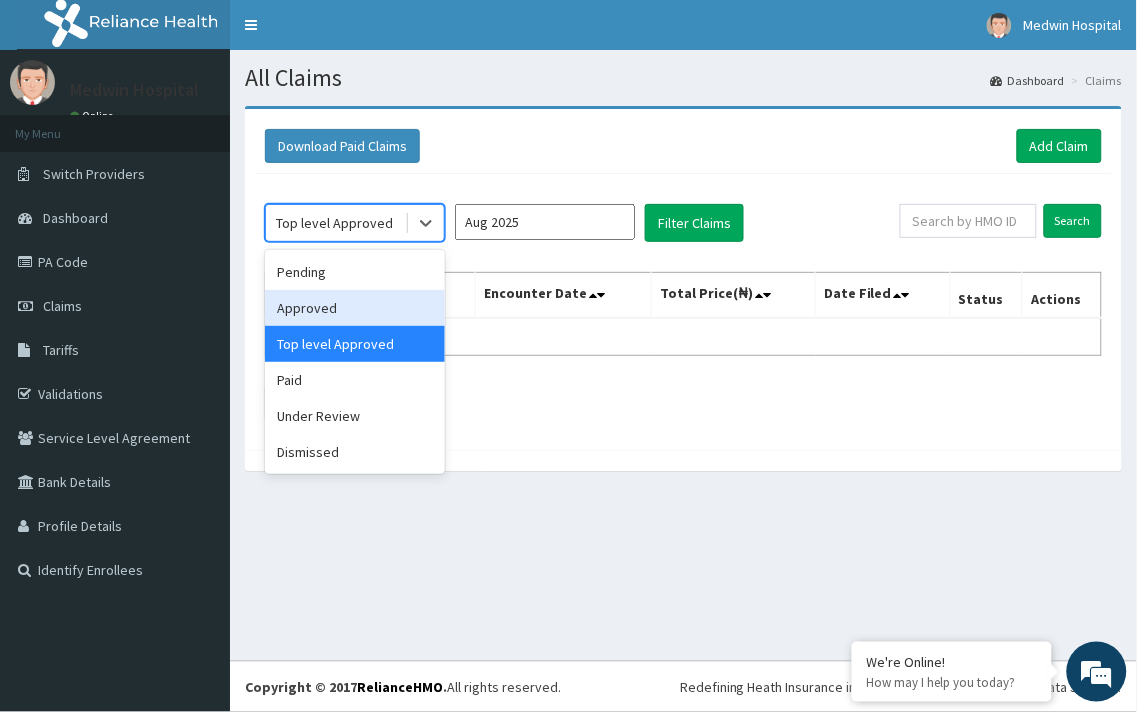 click on "Approved" at bounding box center [355, 308] 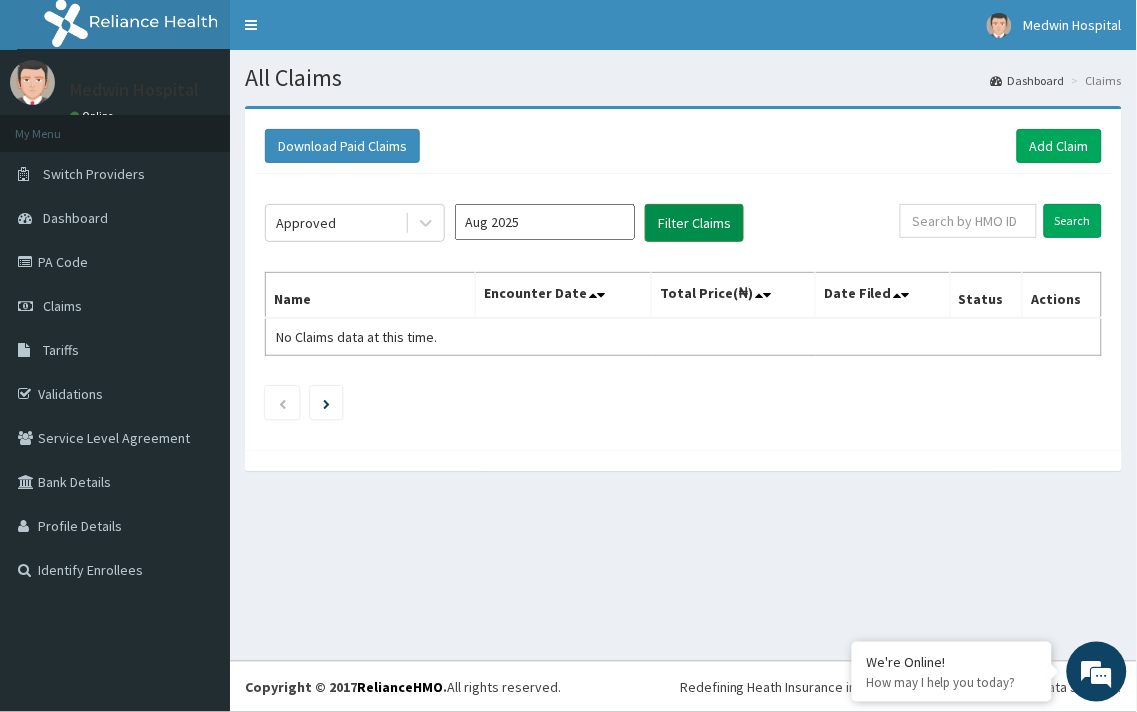 click on "Filter Claims" at bounding box center (694, 223) 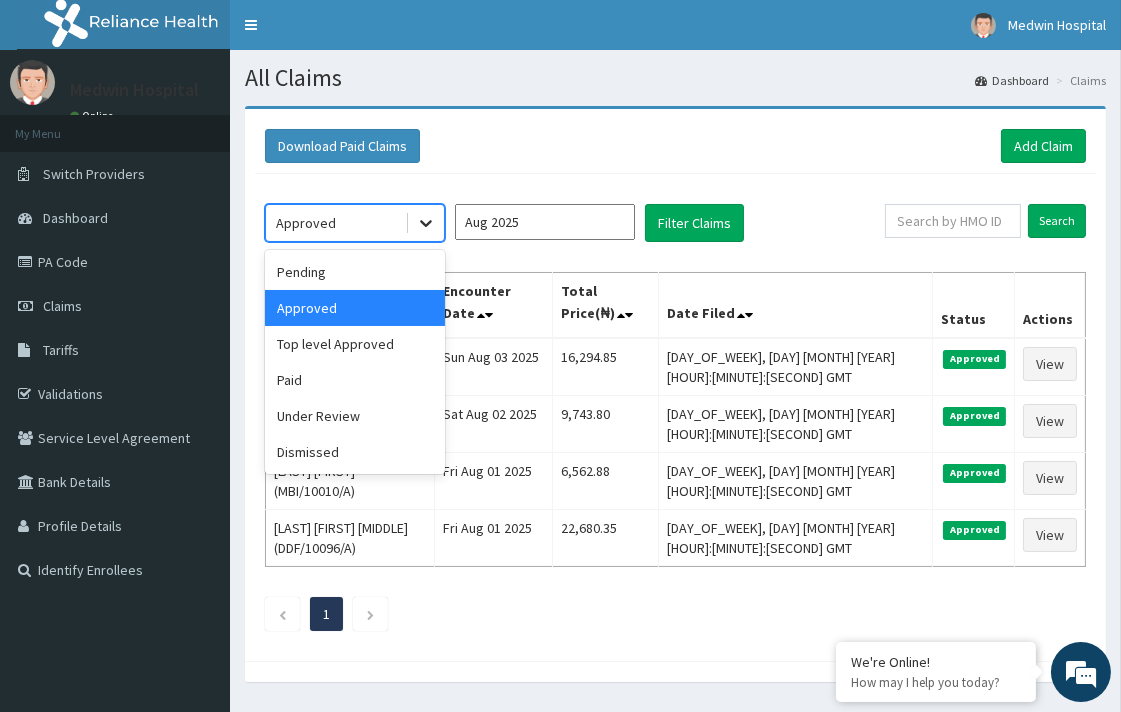 click 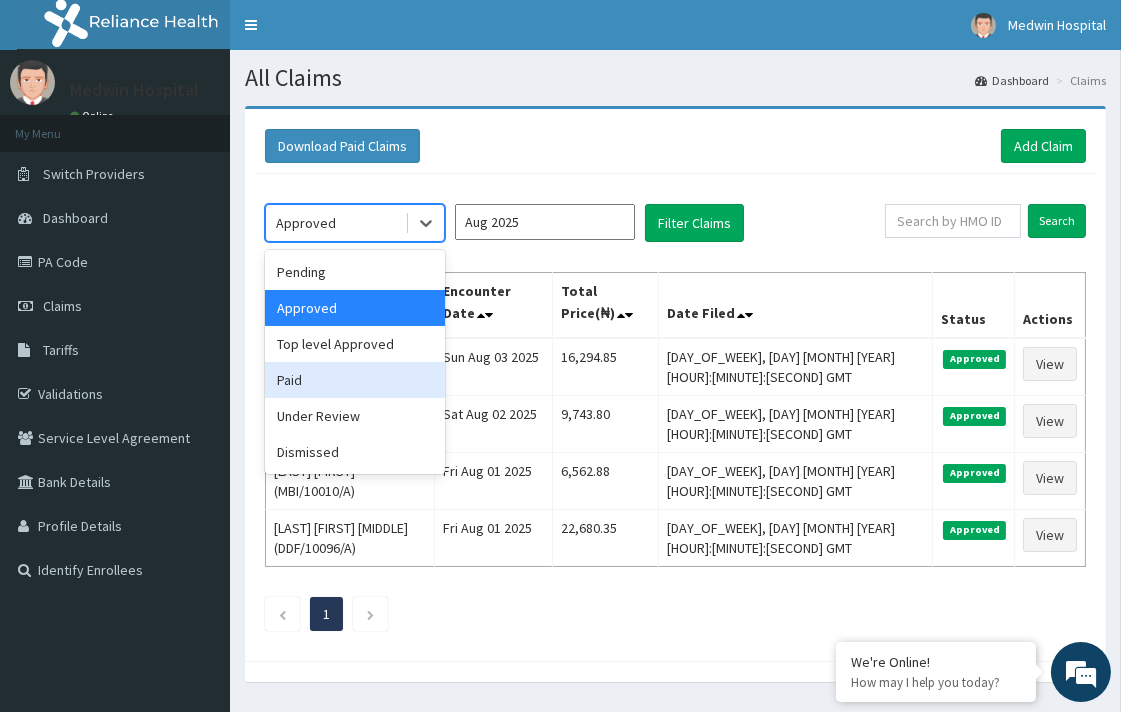 click on "Paid" at bounding box center [355, 380] 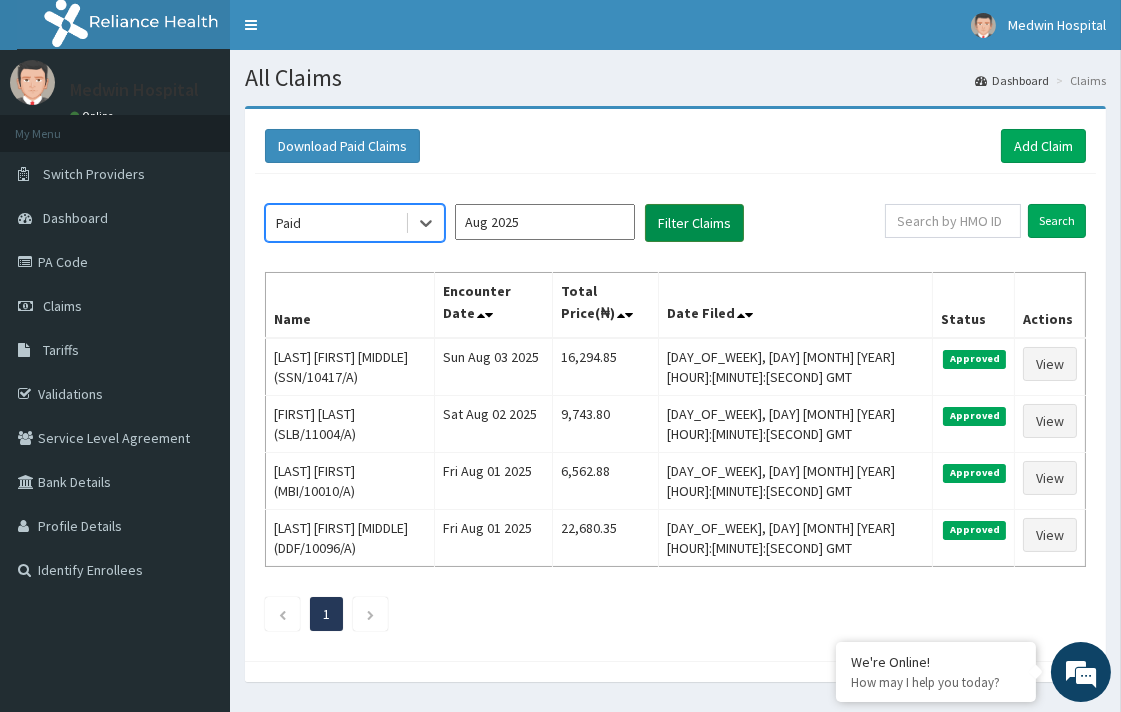click on "Filter Claims" at bounding box center [694, 223] 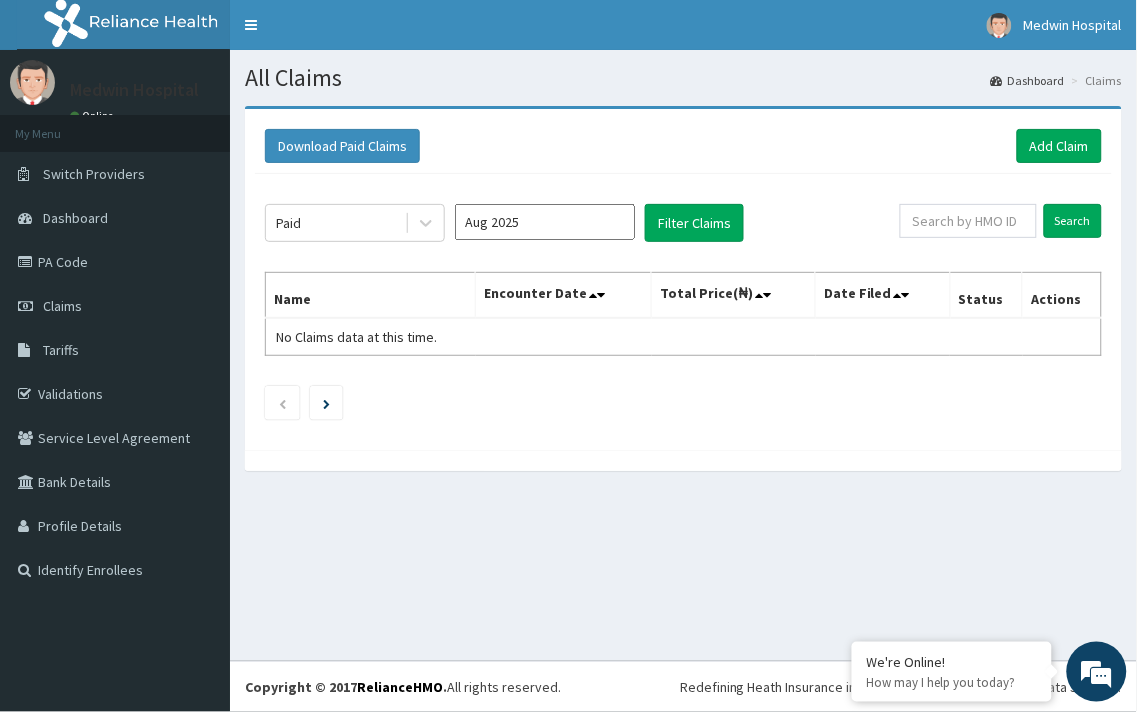 drag, startPoint x: 227, startPoint y: 54, endPoint x: 234, endPoint y: 118, distance: 64.381676 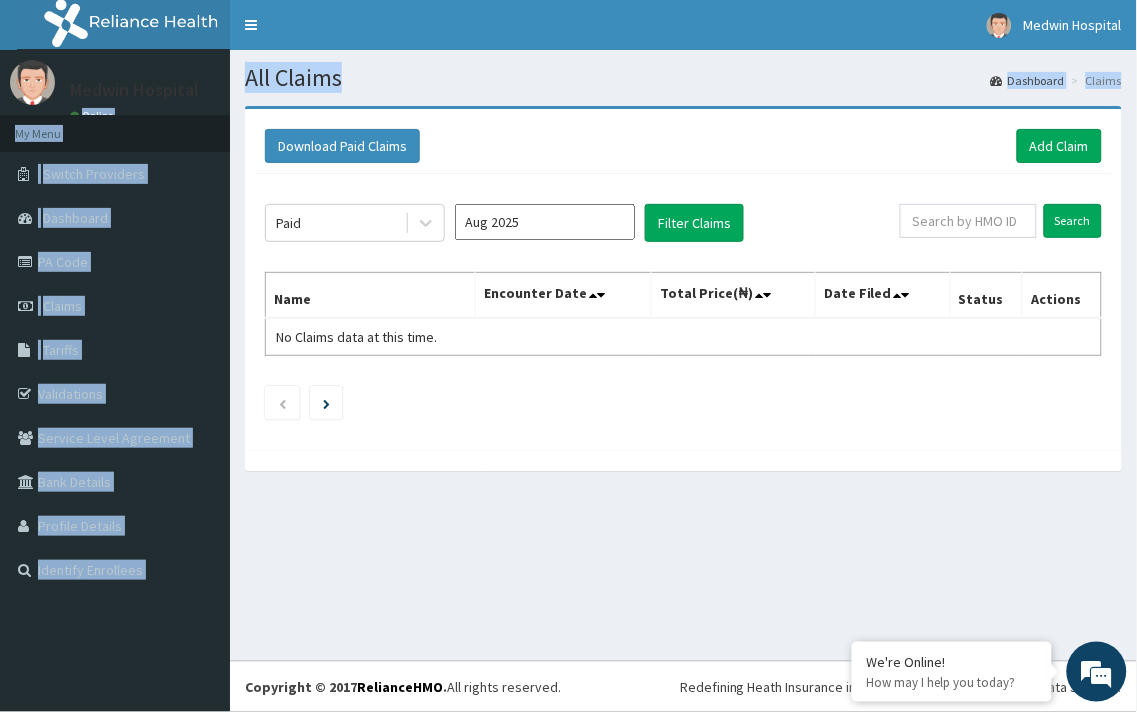 click on "Download Paid Claims Add Claim × Note you can only download claims within a maximum of 1 year and the dates will auto-adjust when you select range that is greater than 1 year From 03-05-2025 To 03-08-2025 Close Download Paid Aug 2025 Filter Claims Search Name Encounter Date Total Price(₦) Date Filed Status Actions No Claims data at this time." at bounding box center [683, 298] 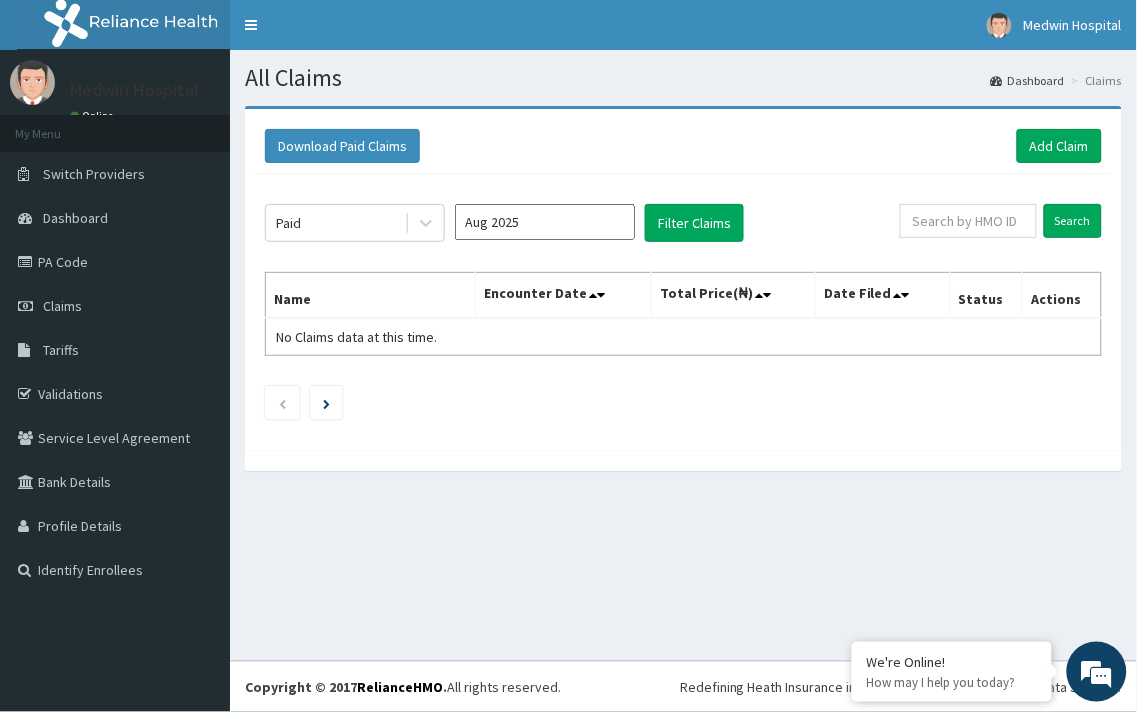 click on "Download Paid Claims Add Claim × Note you can only download claims within a maximum of 1 year and the dates will auto-adjust when you select range that is greater than 1 year From 03-05-2025 To 03-08-2025 Close Download Paid Aug 2025 Filter Claims Search Name Encounter Date Total Price(₦) Date Filed Status Actions No Claims data at this time." at bounding box center [683, 298] 